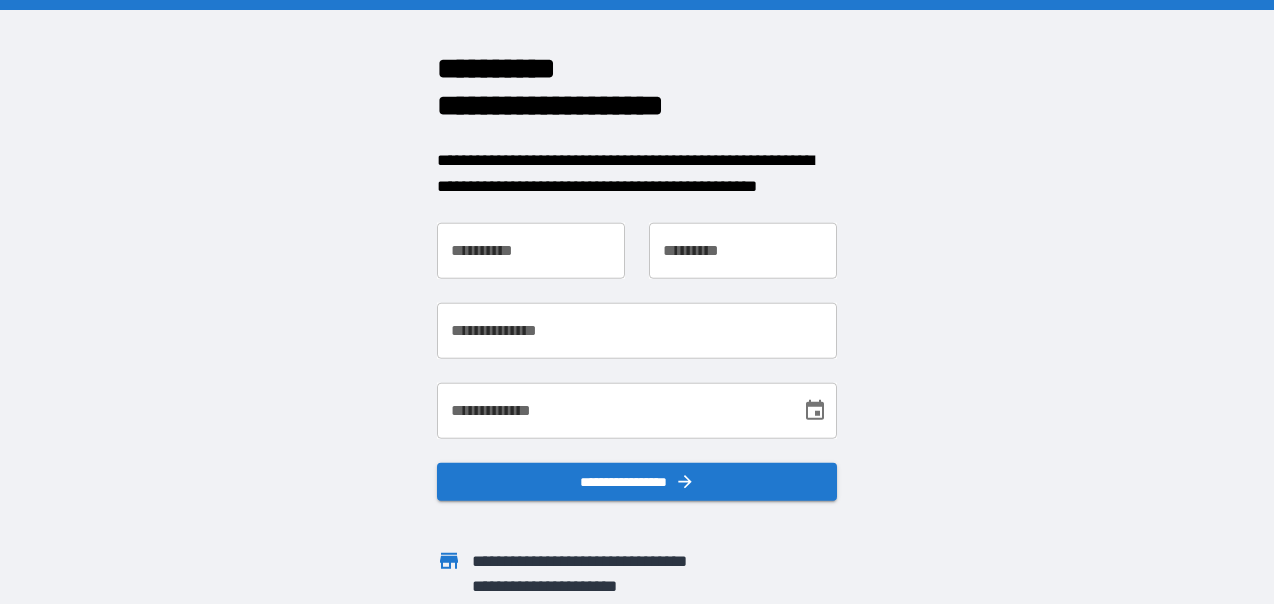 scroll, scrollTop: 0, scrollLeft: 0, axis: both 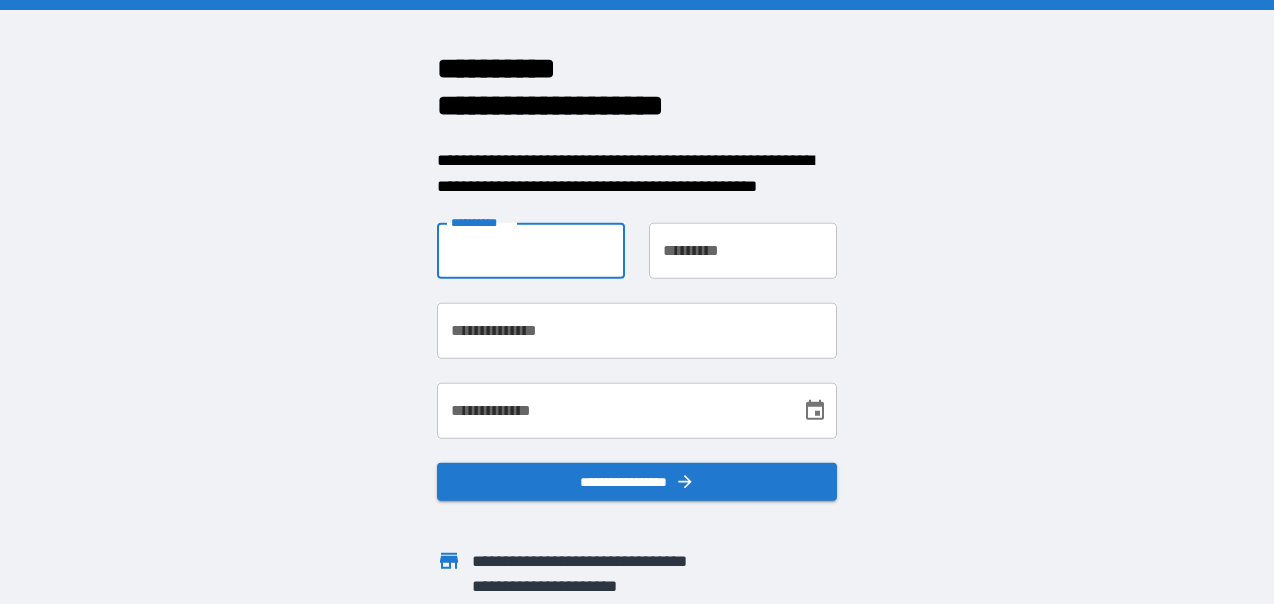 drag, startPoint x: 475, startPoint y: 252, endPoint x: 596, endPoint y: 264, distance: 121.59358 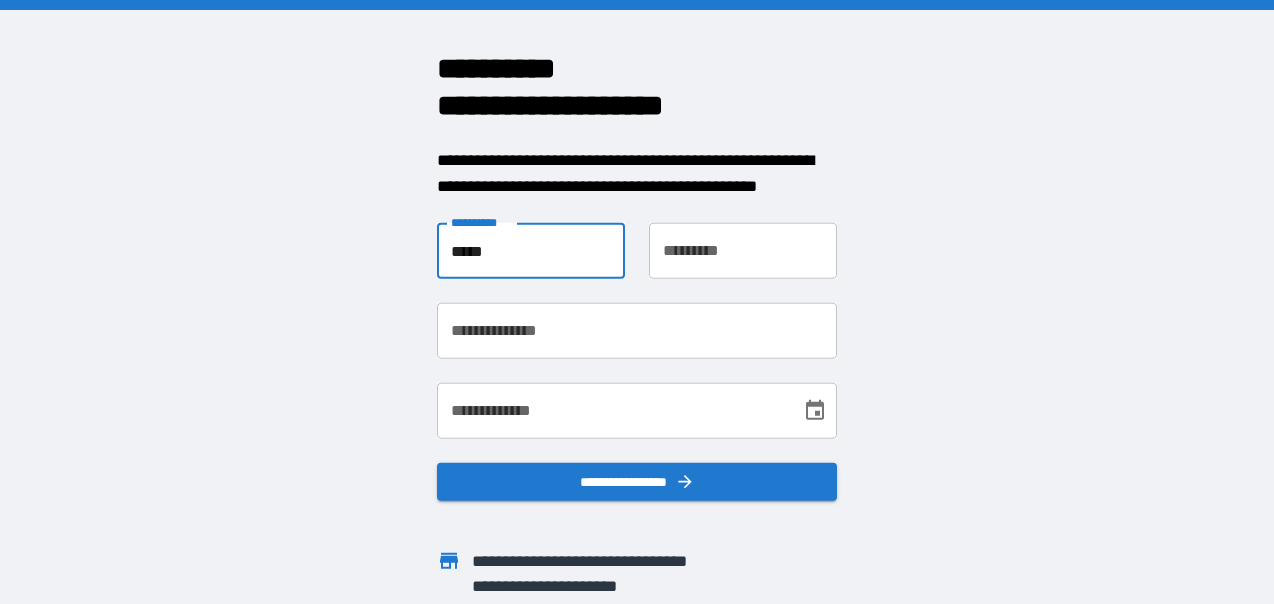 type on "*****" 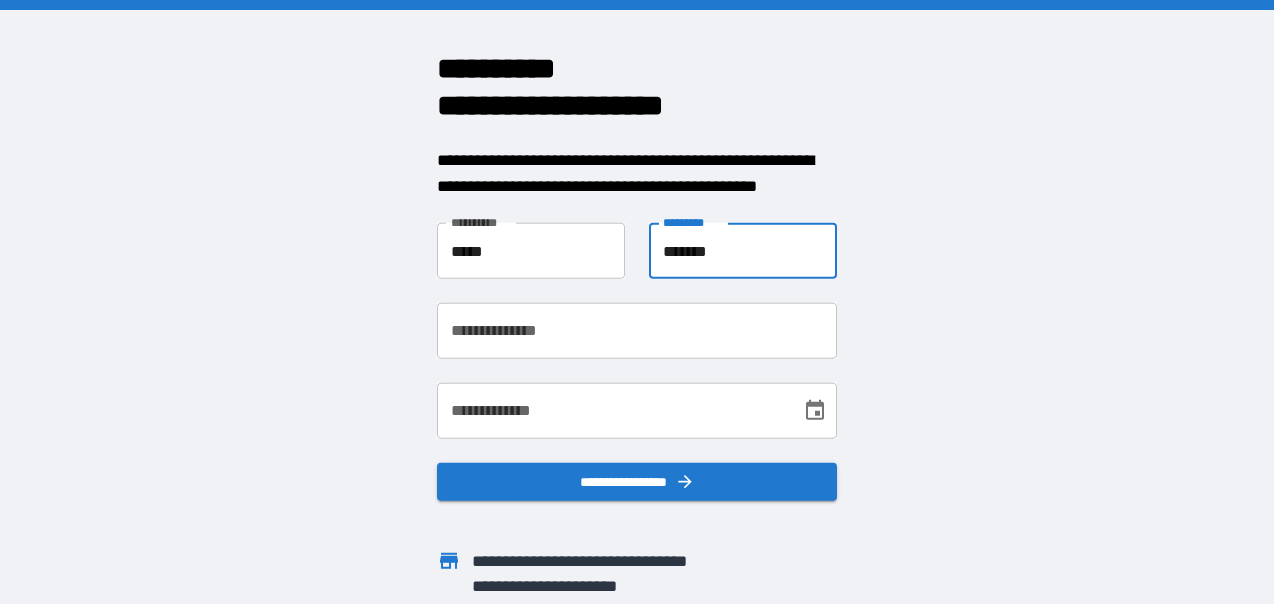 type on "*******" 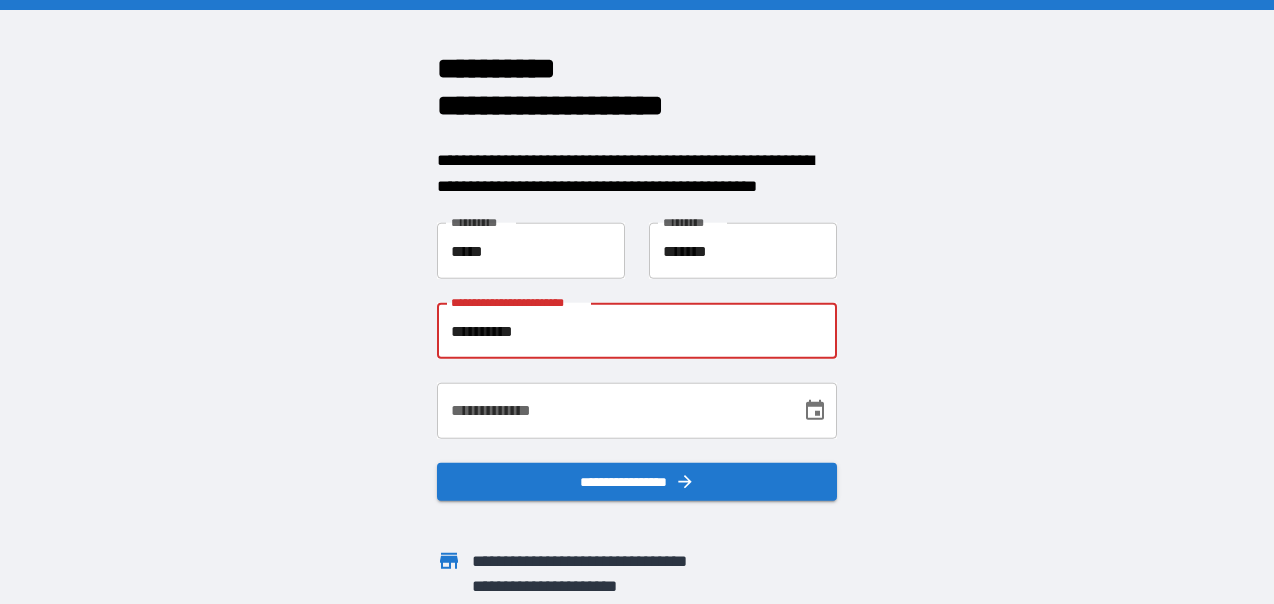 type on "**********" 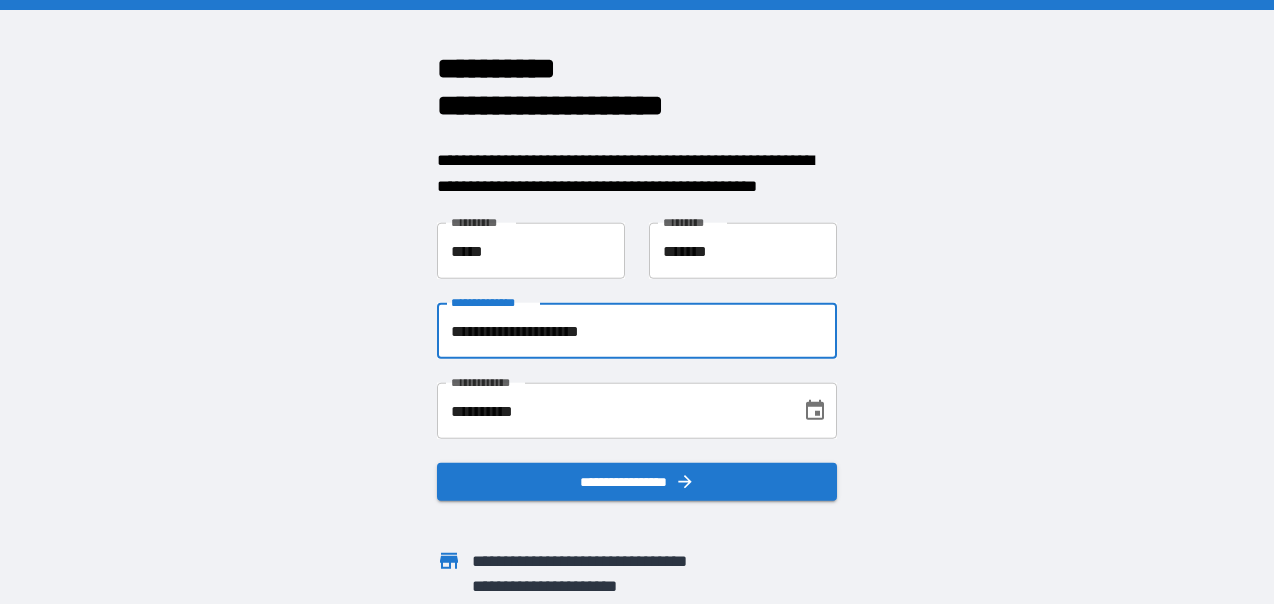 click on "**********" at bounding box center [612, 411] 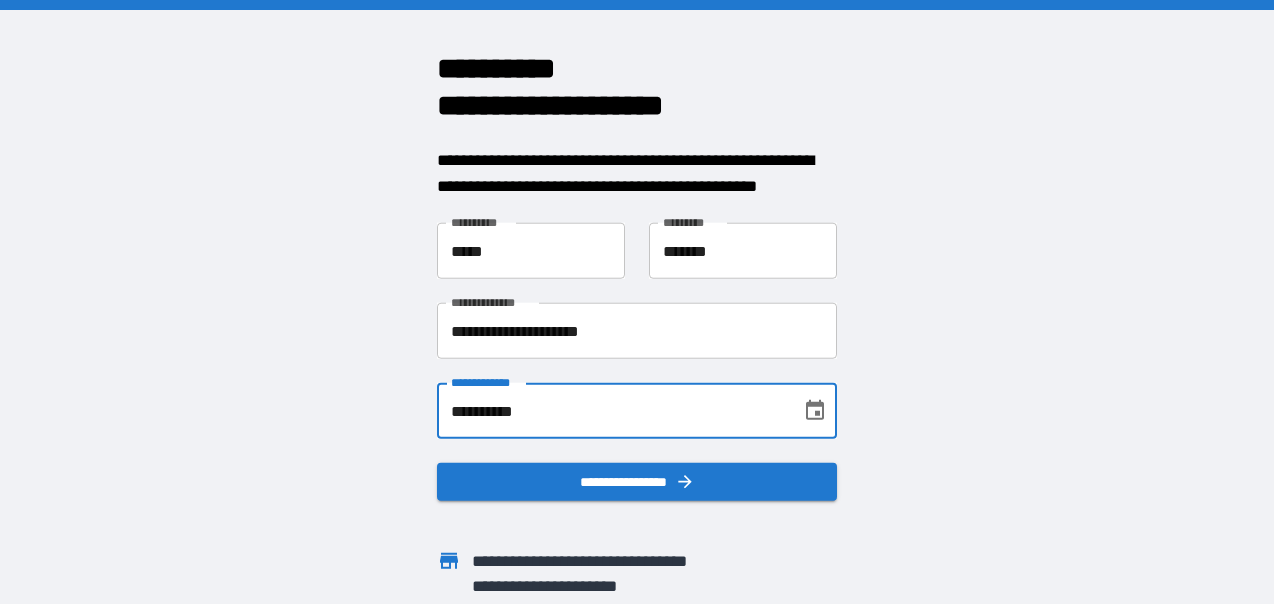 drag, startPoint x: 560, startPoint y: 417, endPoint x: 425, endPoint y: 422, distance: 135.09256 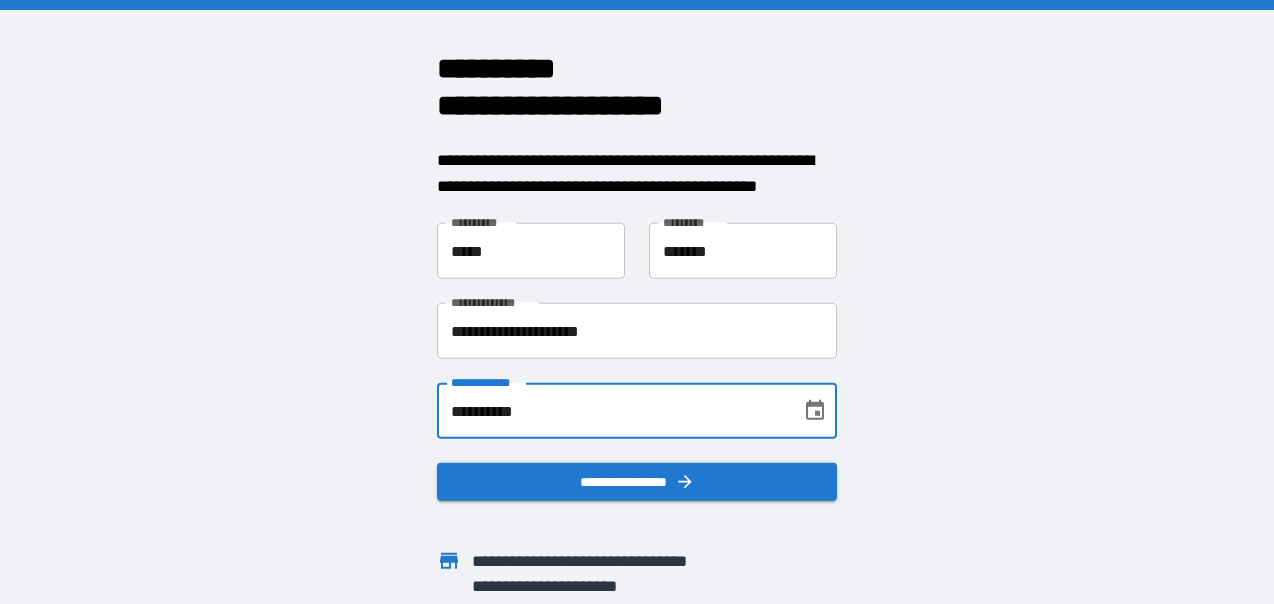 type on "**********" 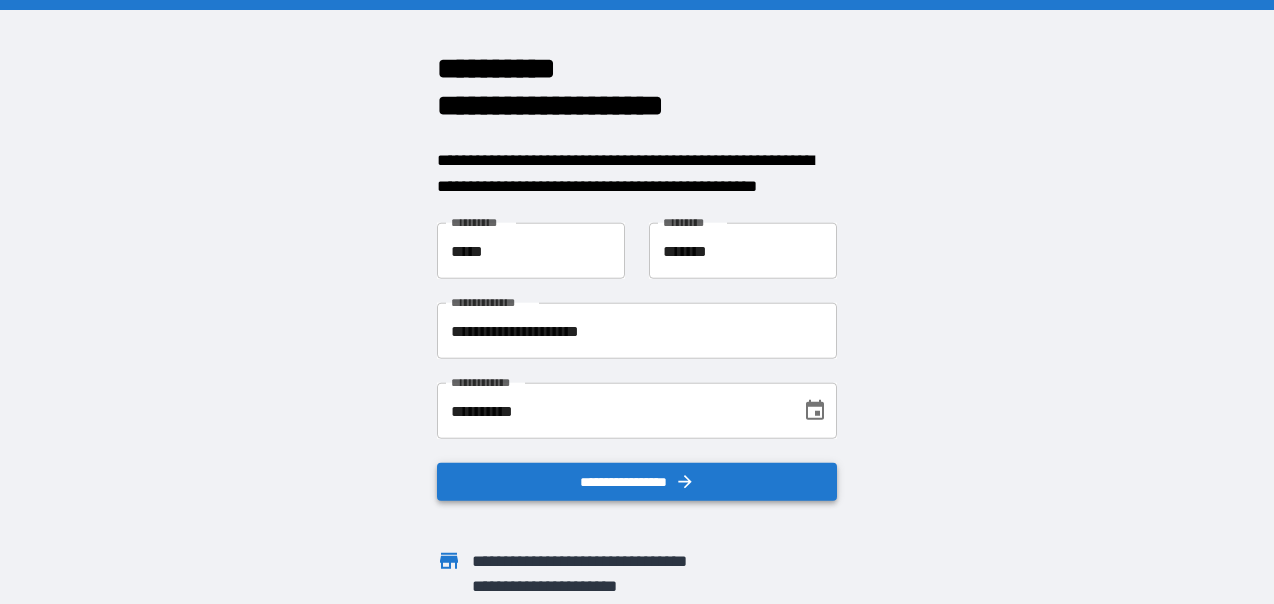 click on "**********" at bounding box center (637, 482) 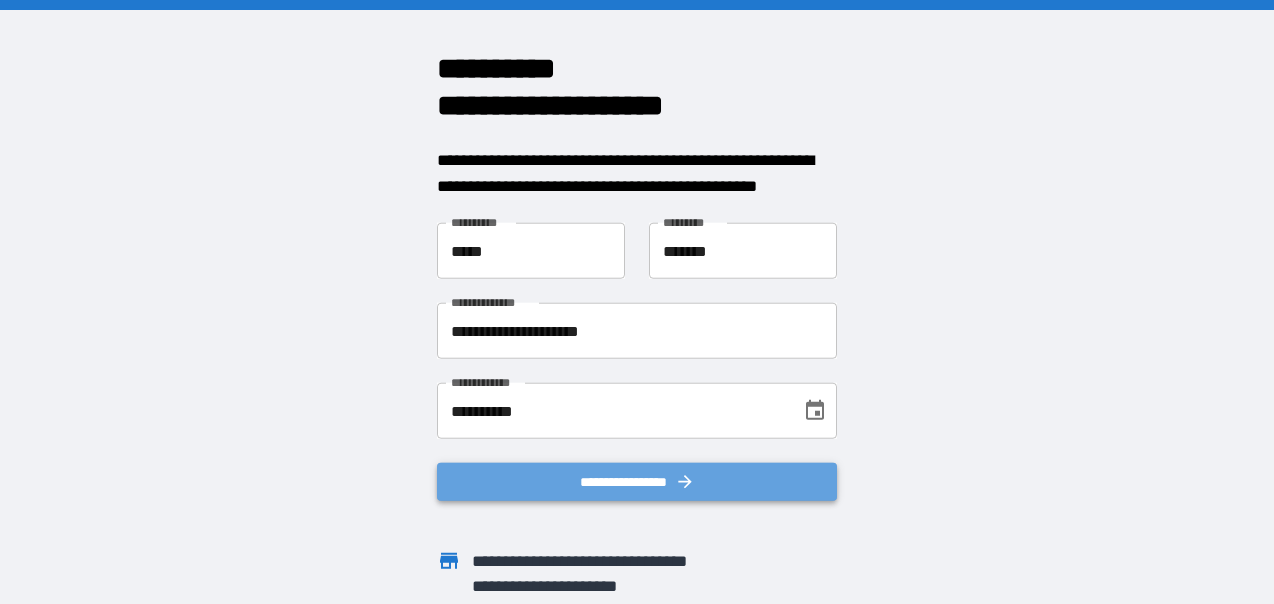 click on "**********" at bounding box center [637, 482] 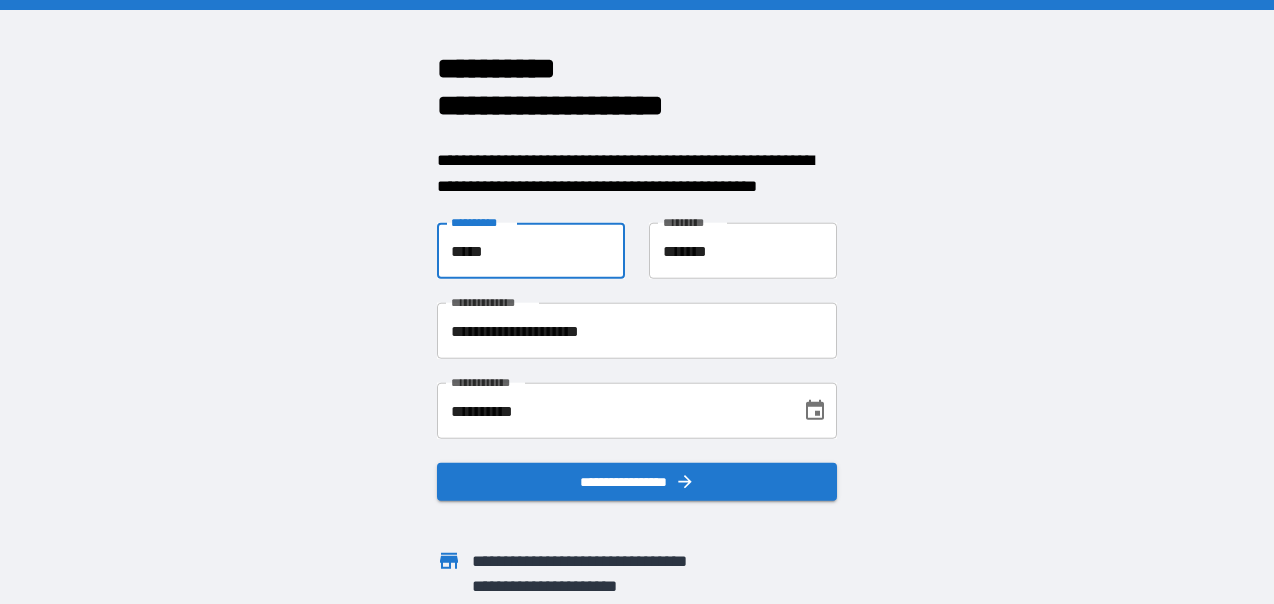 drag, startPoint x: 511, startPoint y: 254, endPoint x: 326, endPoint y: 252, distance: 185.0108 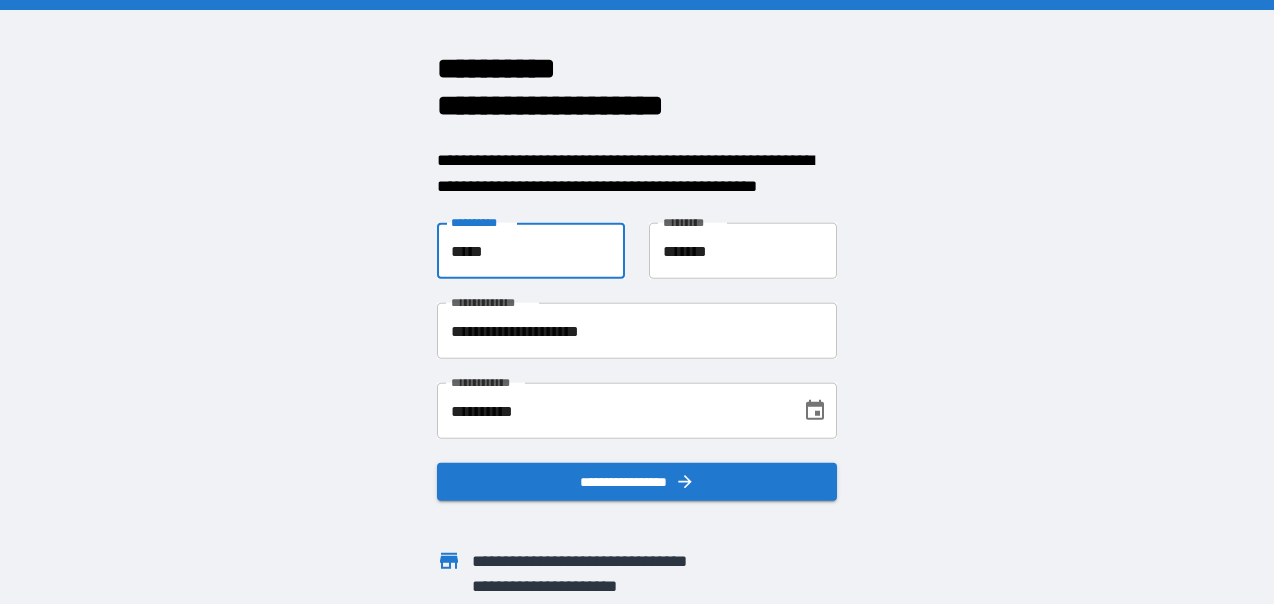 type on "*****" 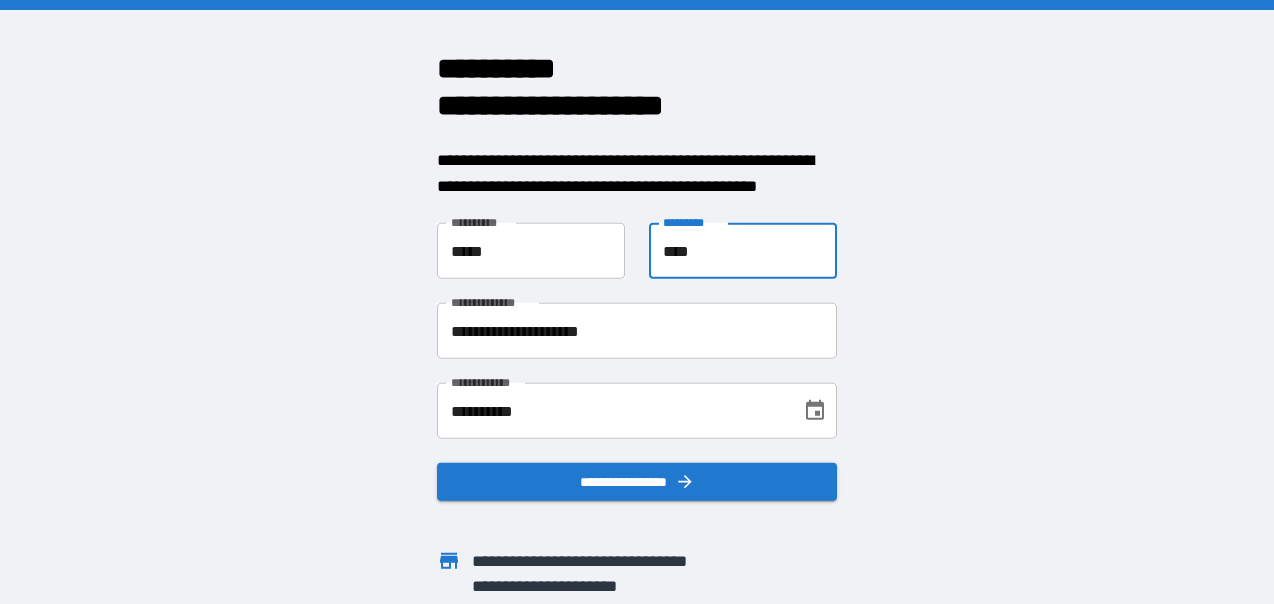 type on "****" 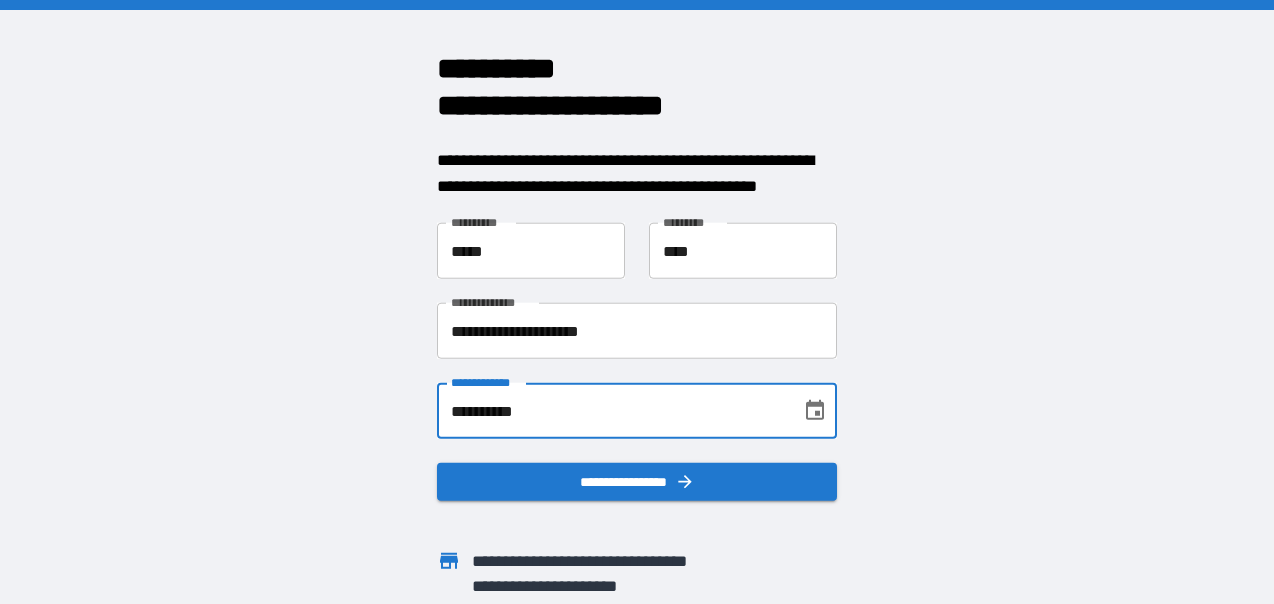 type on "**********" 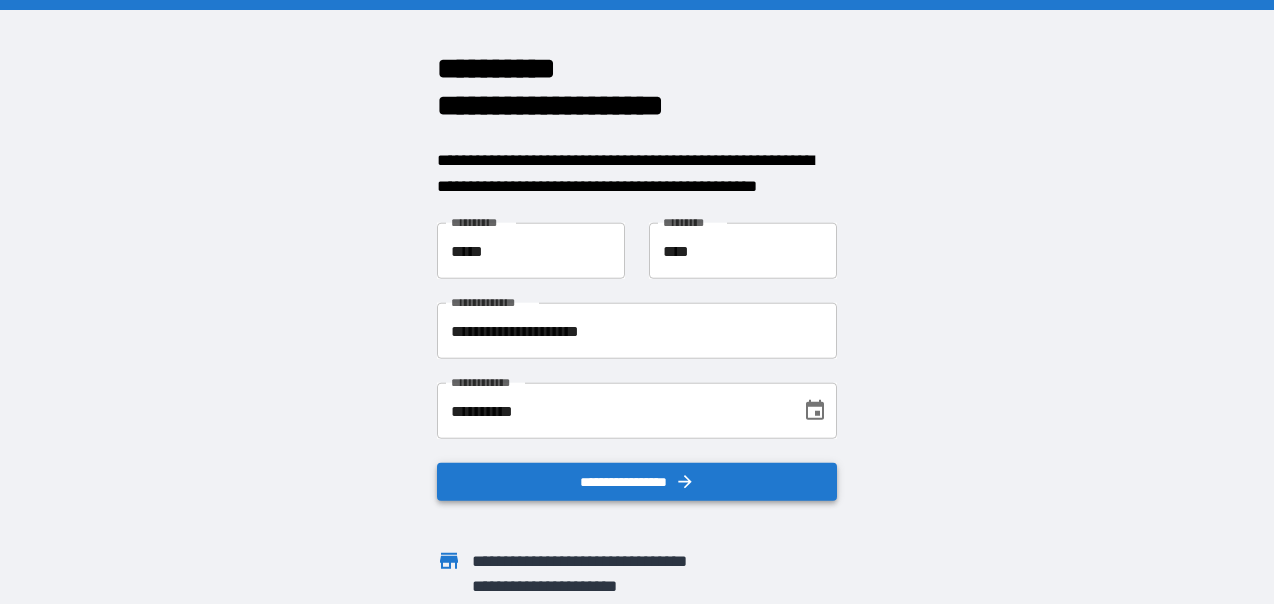 click on "**********" at bounding box center (637, 482) 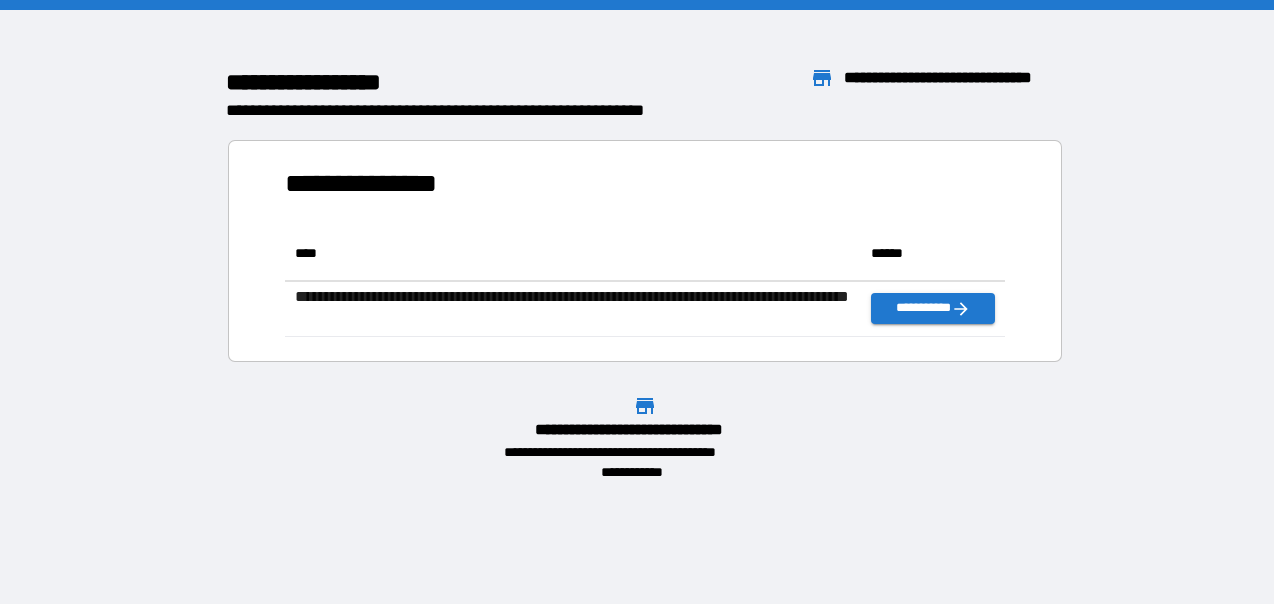 scroll, scrollTop: 16, scrollLeft: 16, axis: both 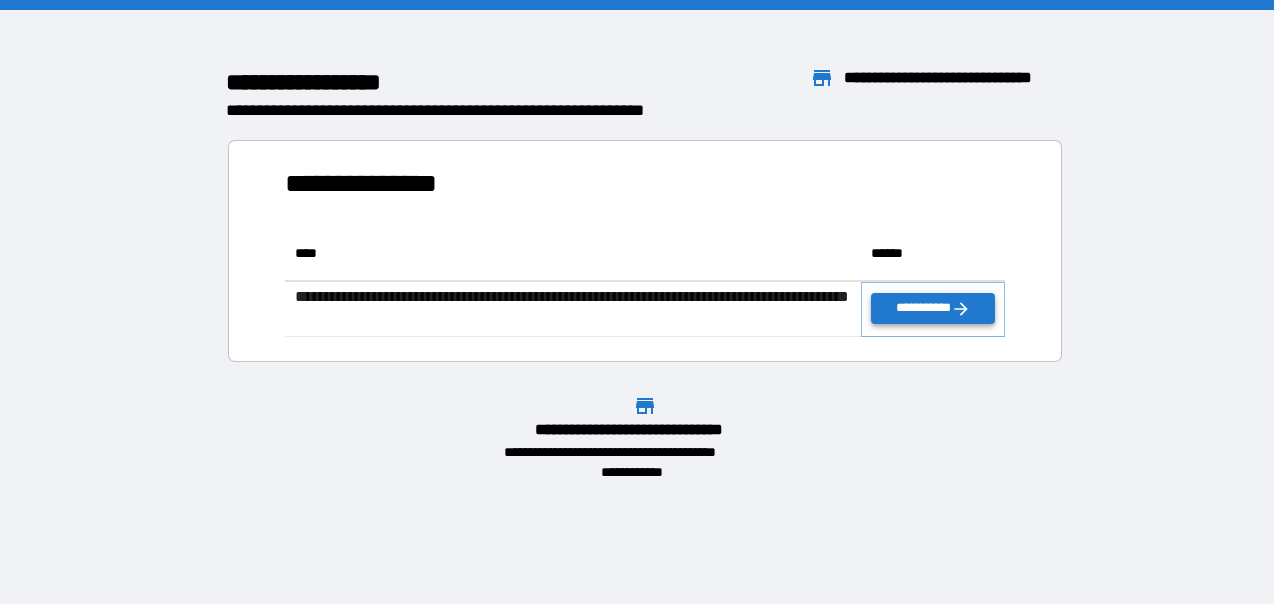click on "**********" at bounding box center (933, 308) 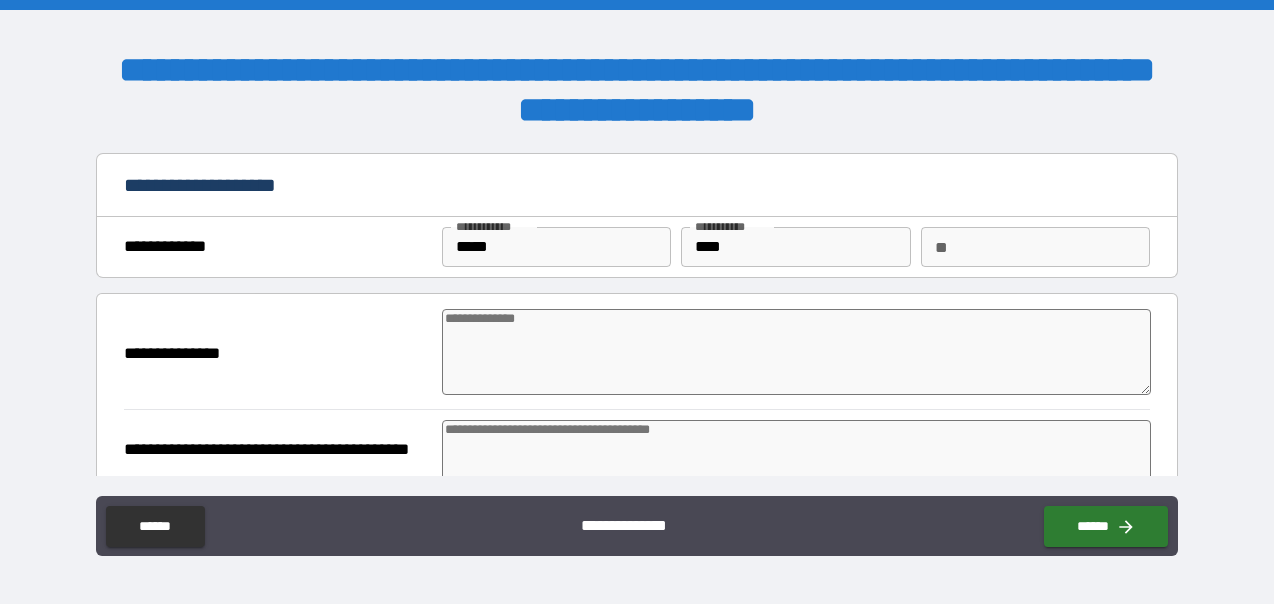 type on "*" 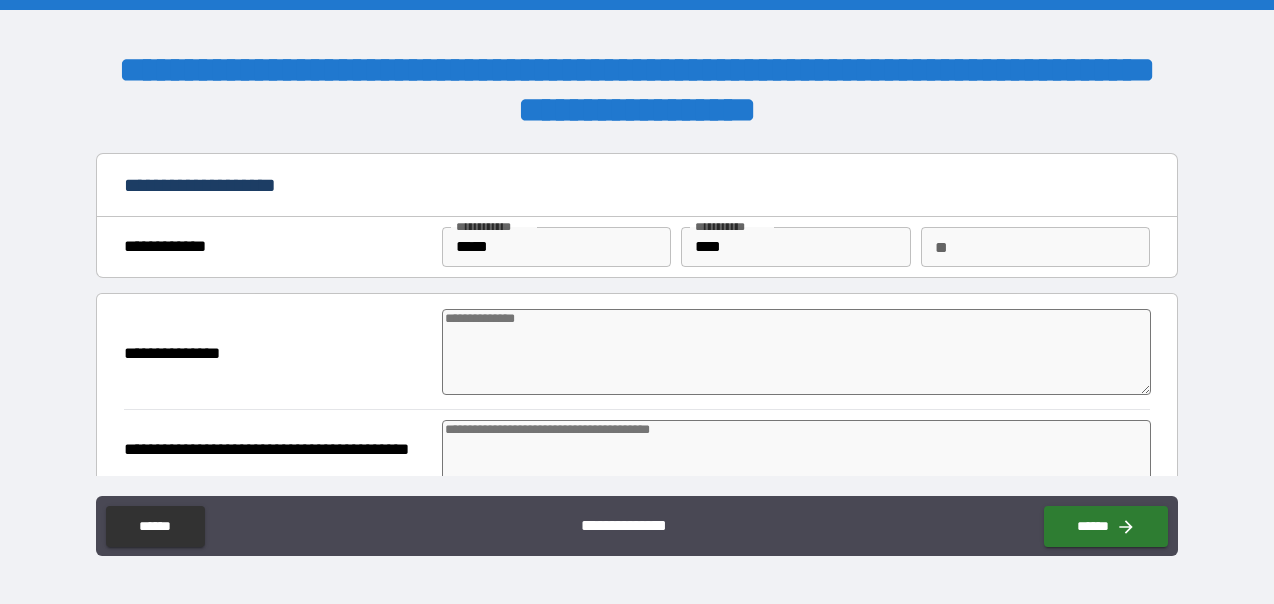 type on "*" 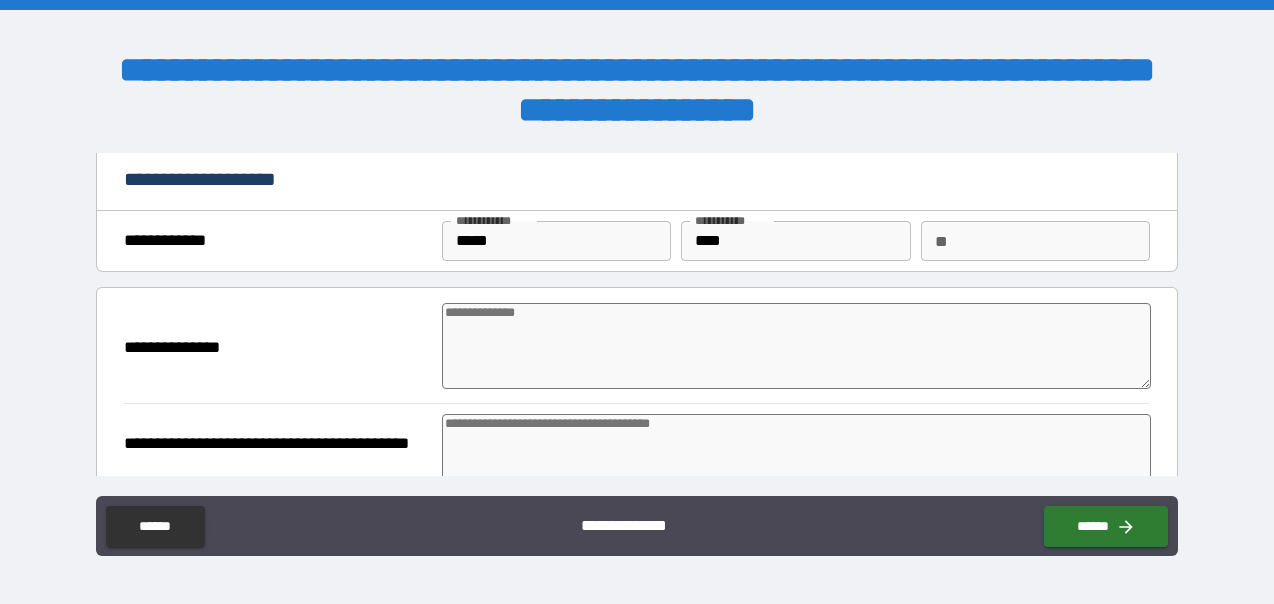 scroll, scrollTop: 0, scrollLeft: 0, axis: both 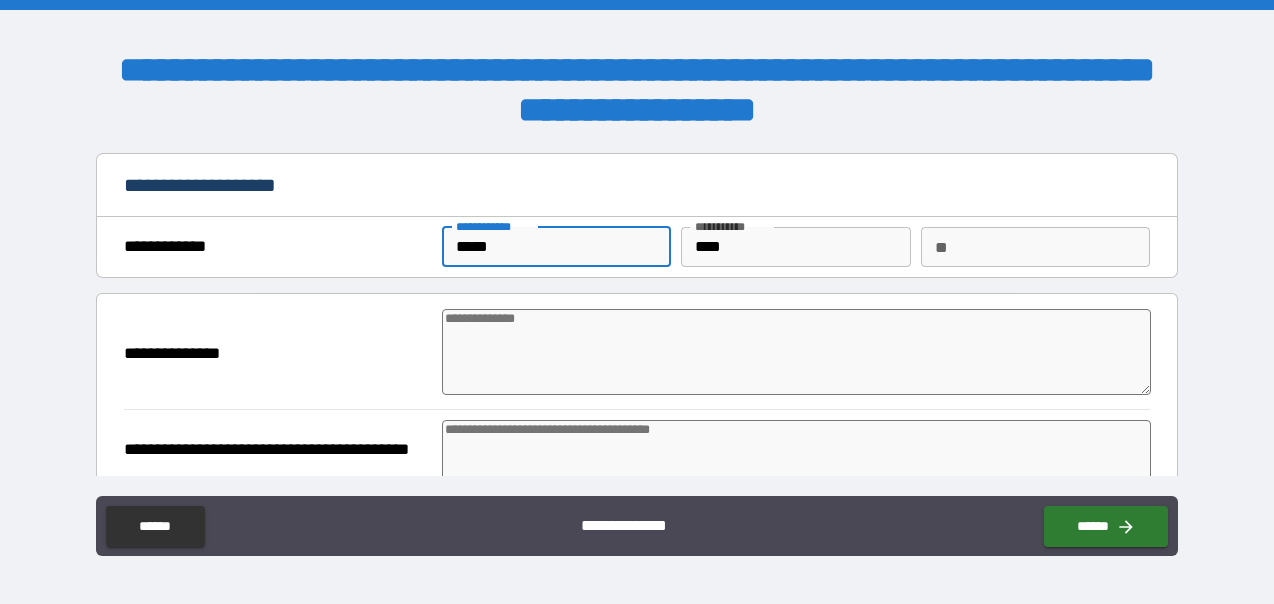 drag, startPoint x: 538, startPoint y: 247, endPoint x: 350, endPoint y: 245, distance: 188.01064 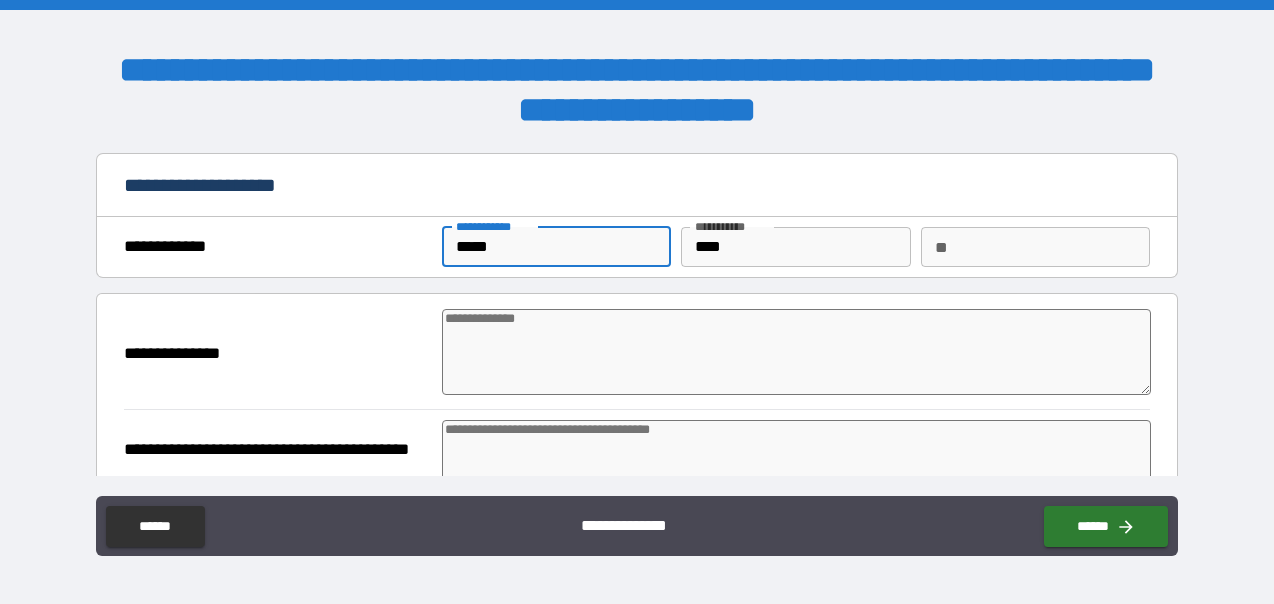 click on "[NUMBER] [STREET], [CITY], [STATE]" at bounding box center [637, 247] 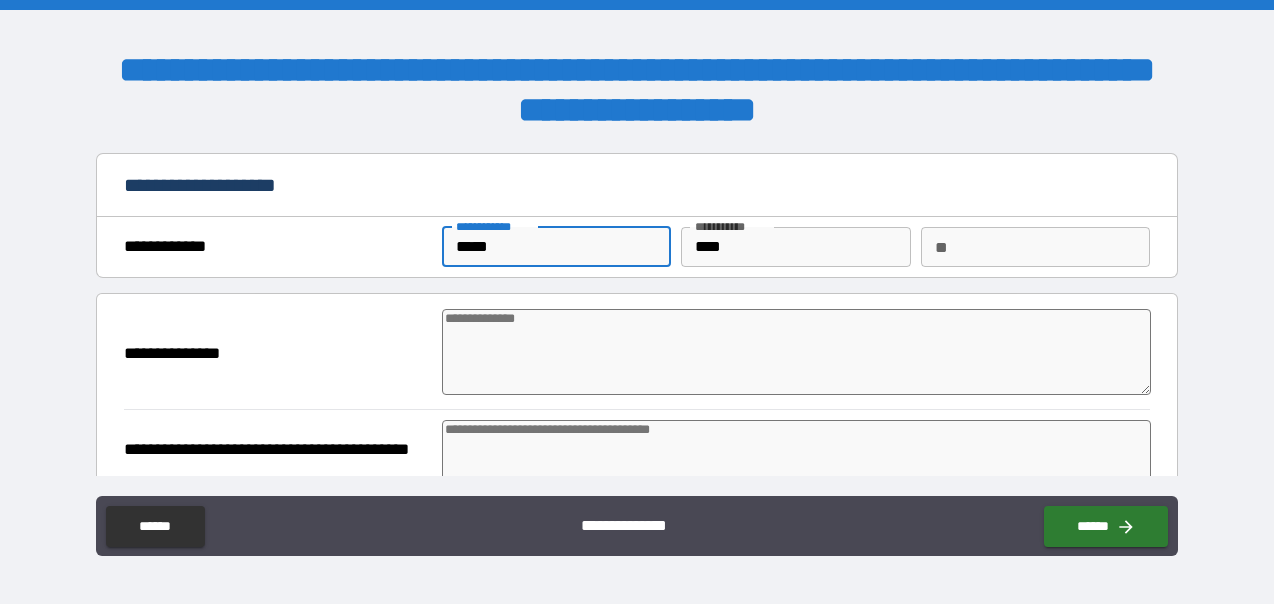 type on "*" 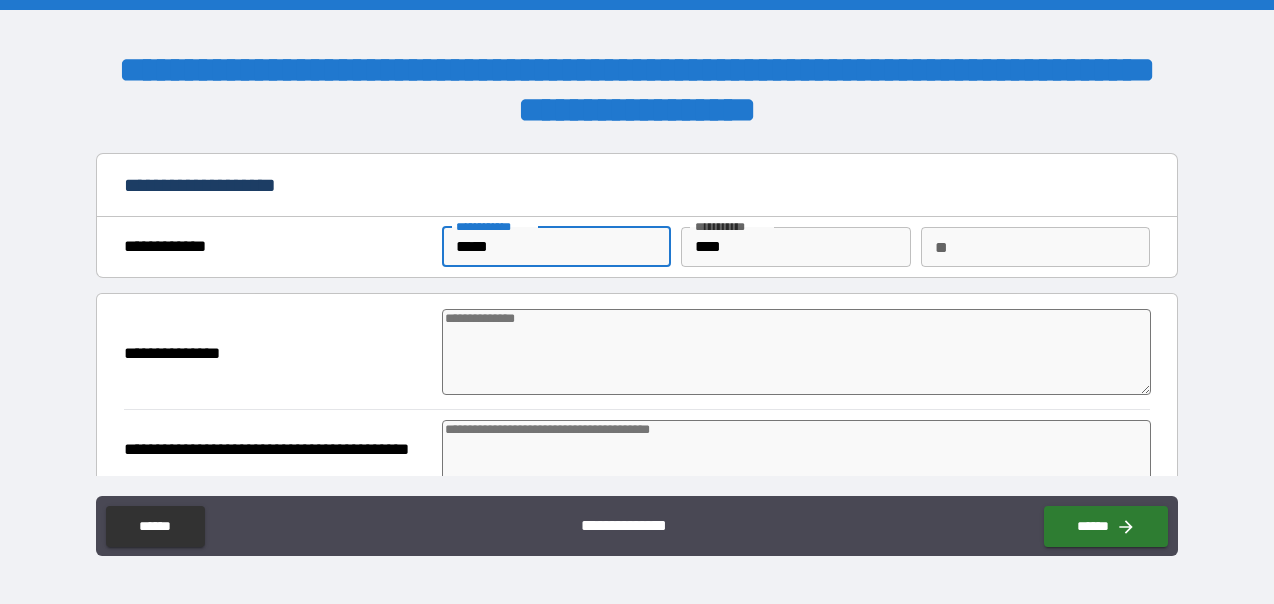type on "*" 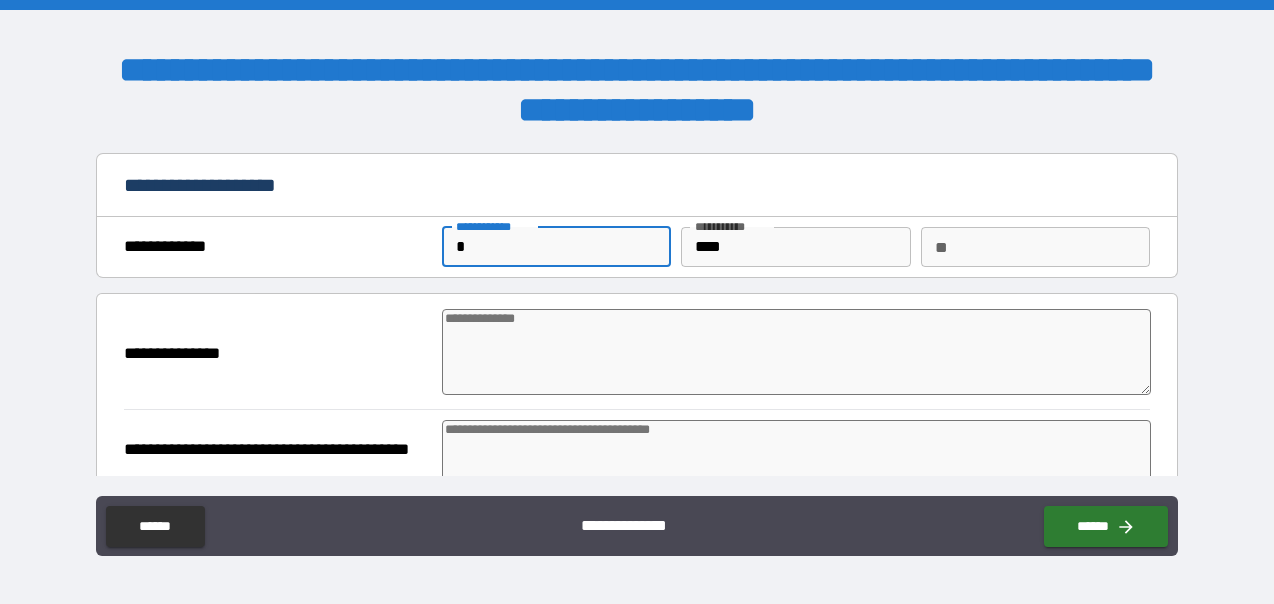 type on "**" 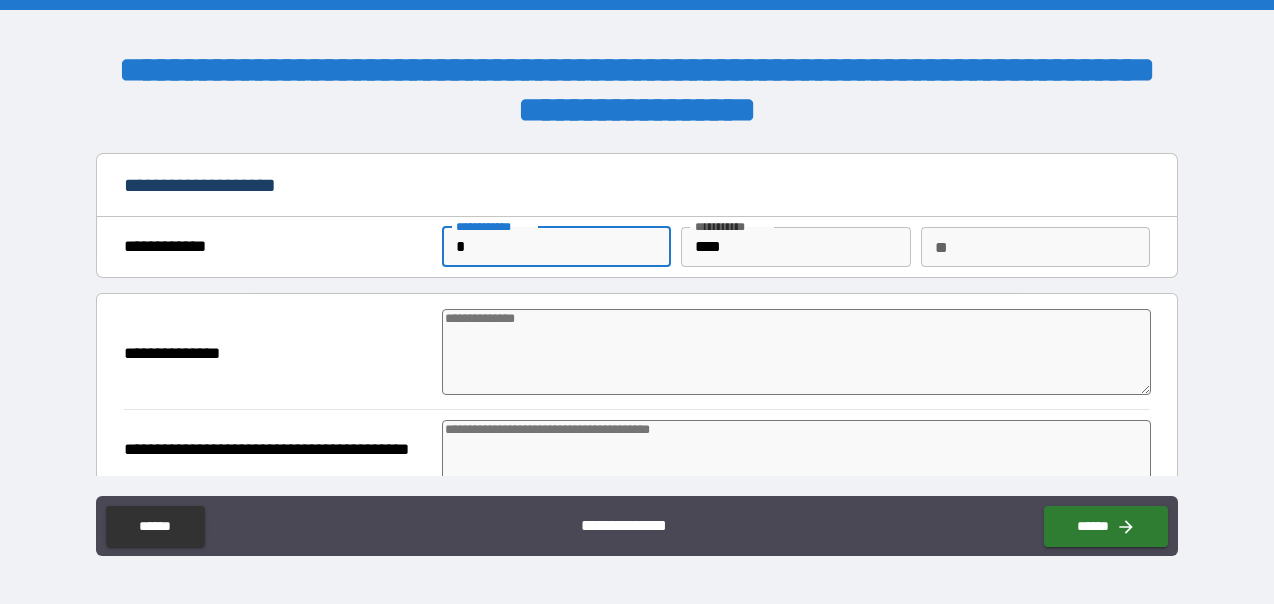 type on "*" 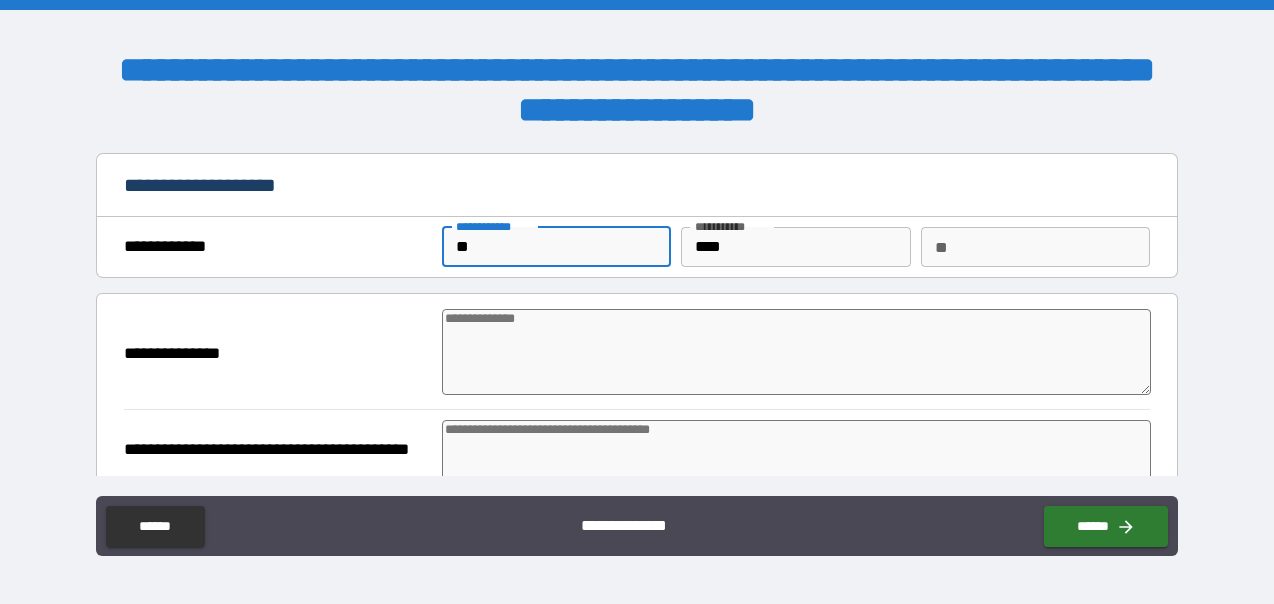 type on "***" 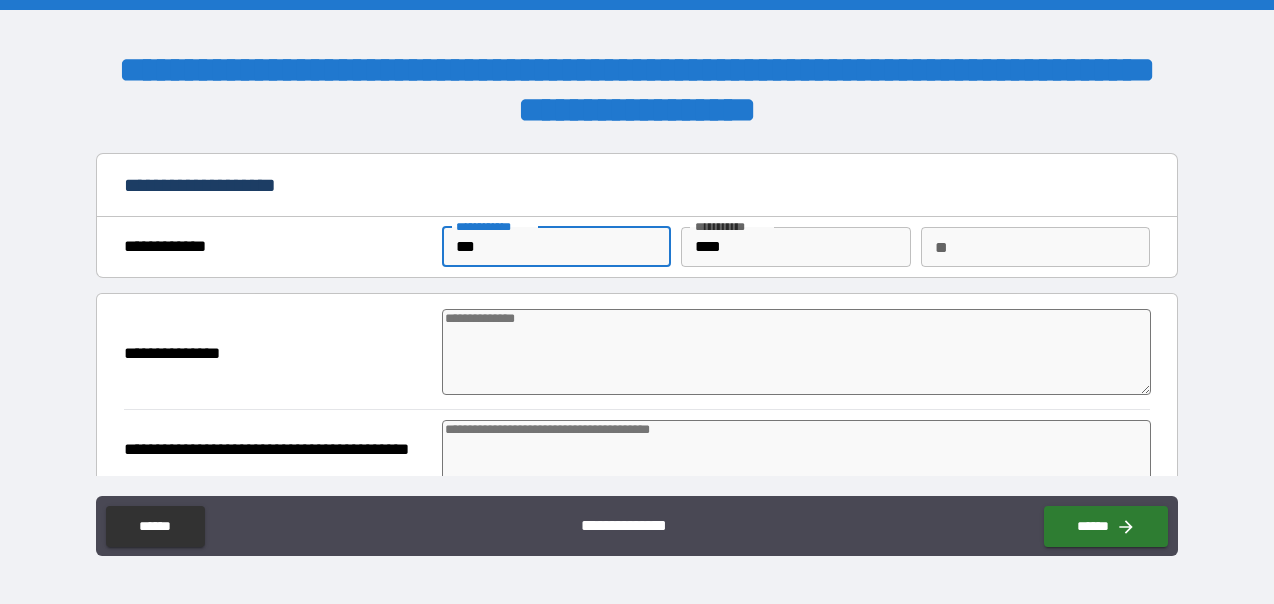 type on "*" 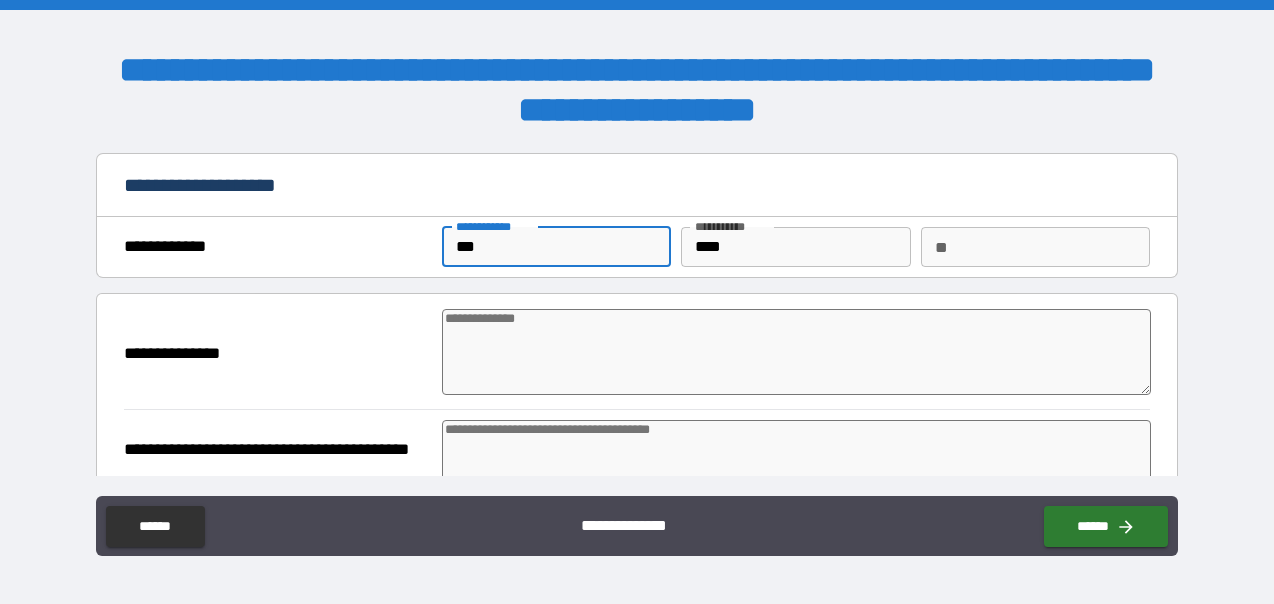 type on "****" 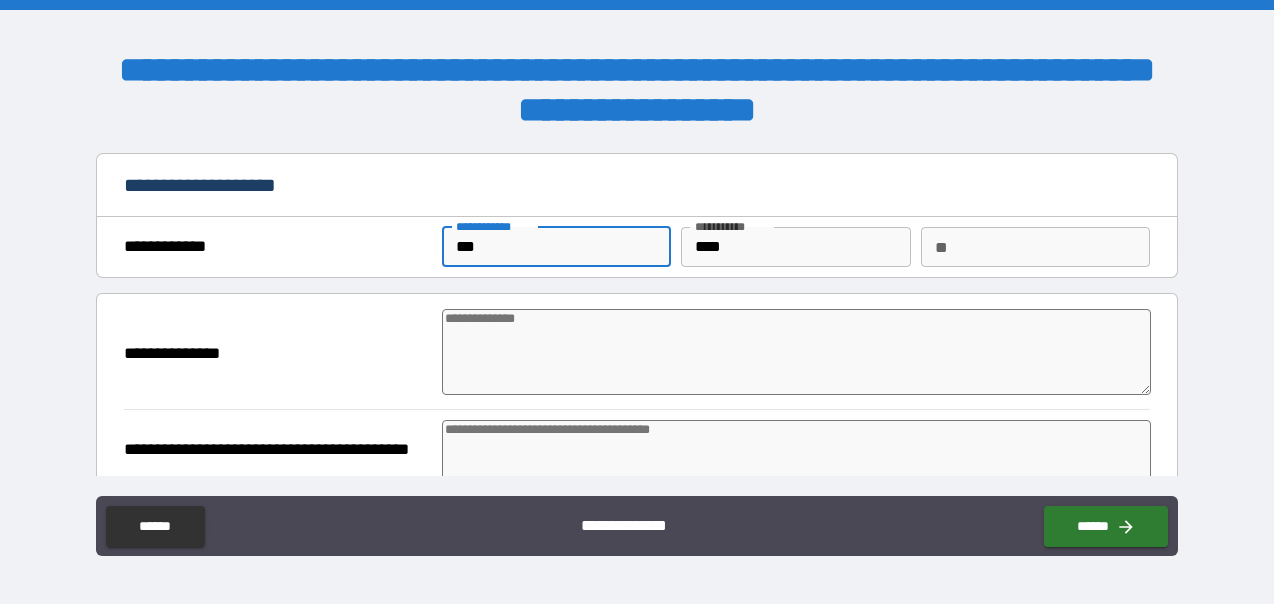 type on "*" 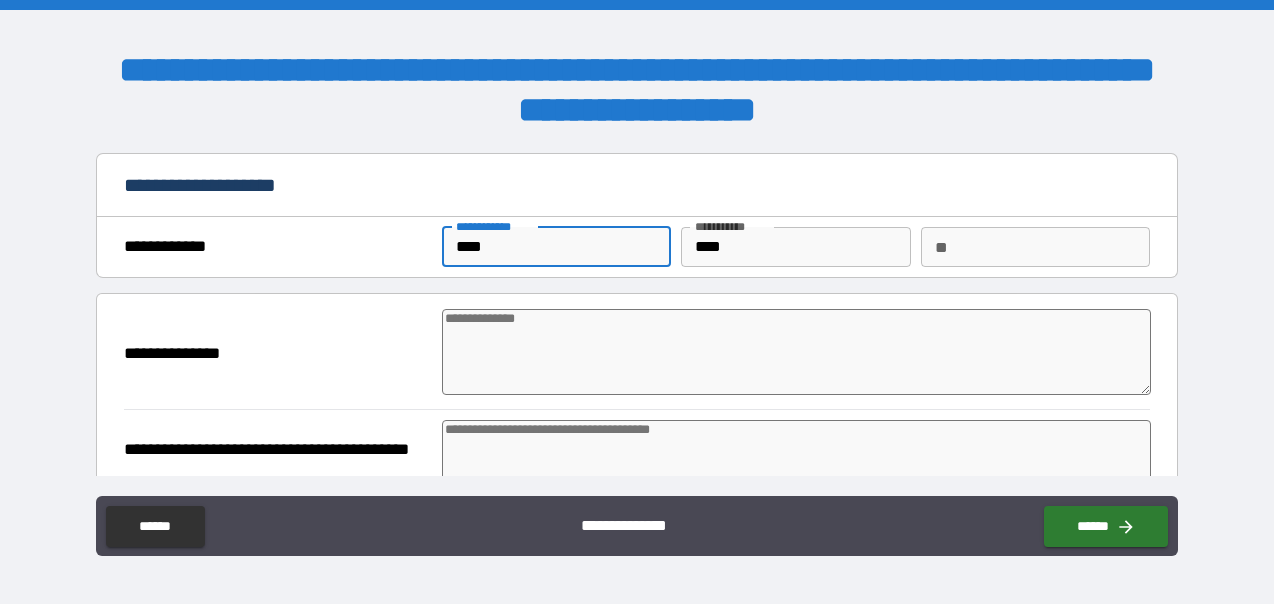 type on "*****" 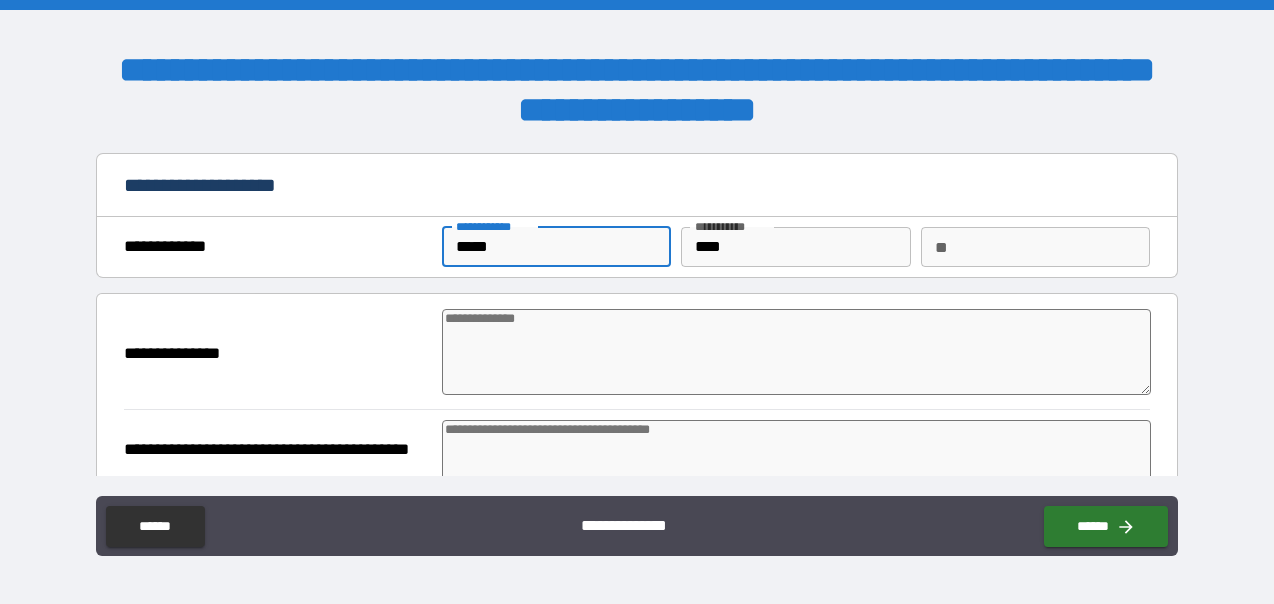 type on "*" 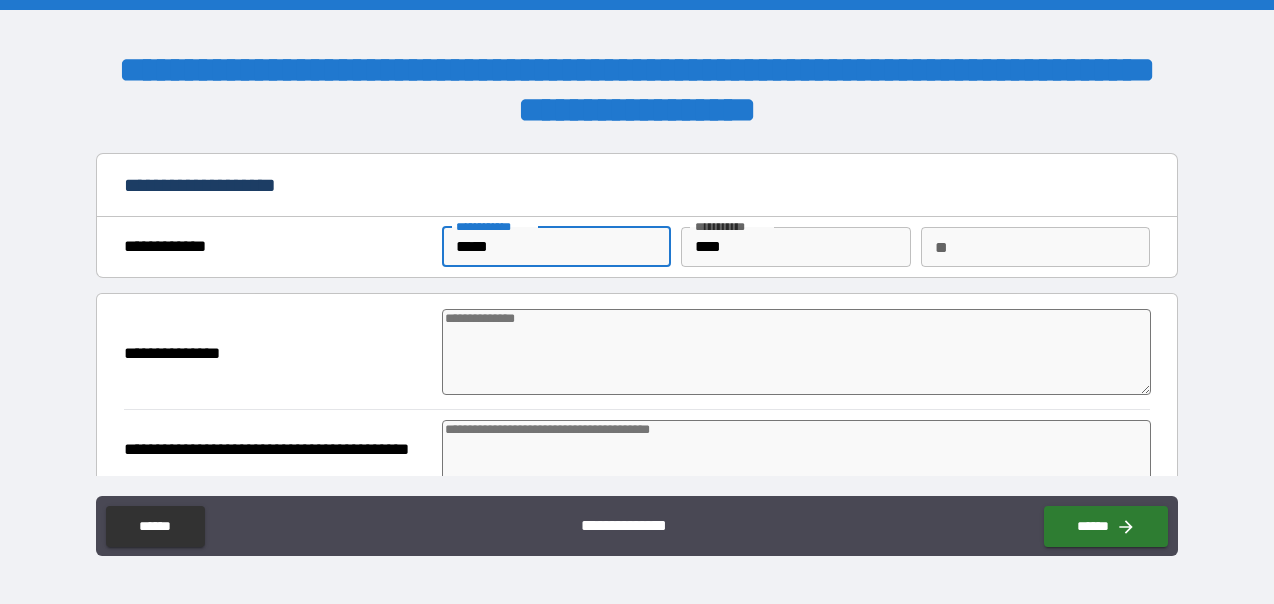 type on "*" 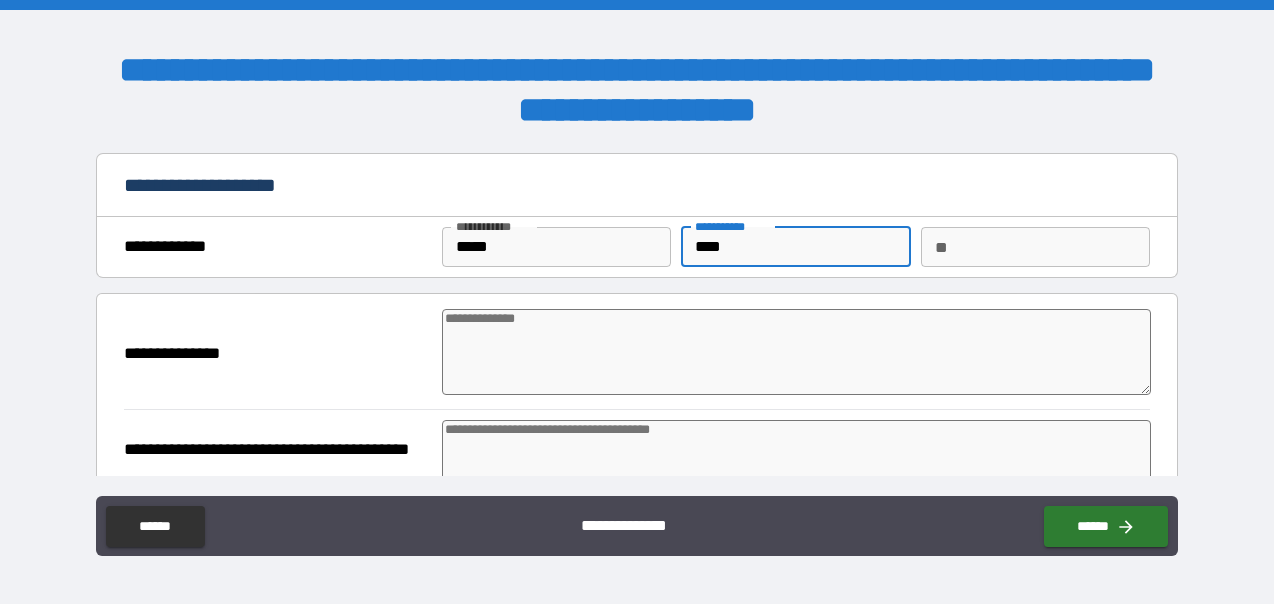 type on "*" 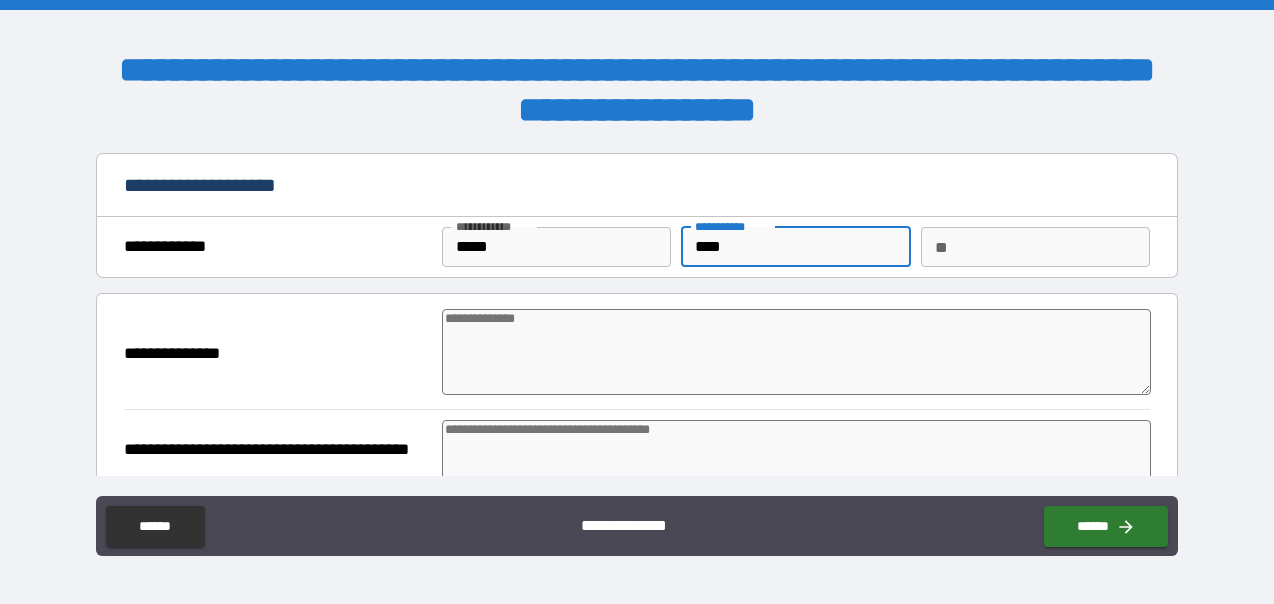 type on "*" 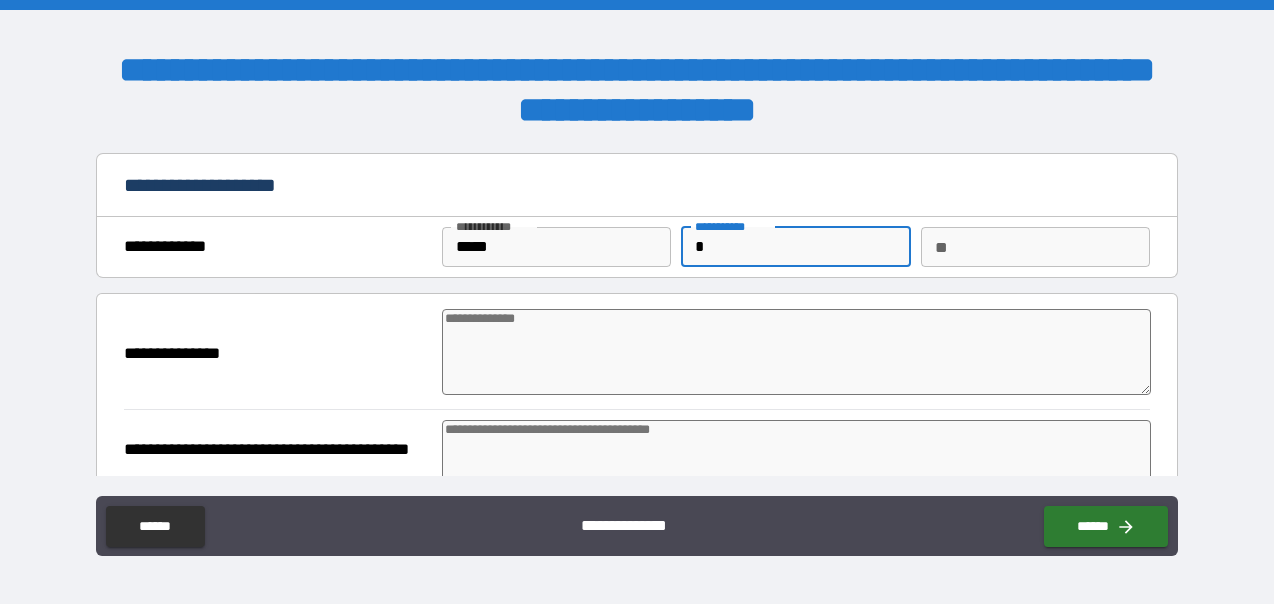 type on "*" 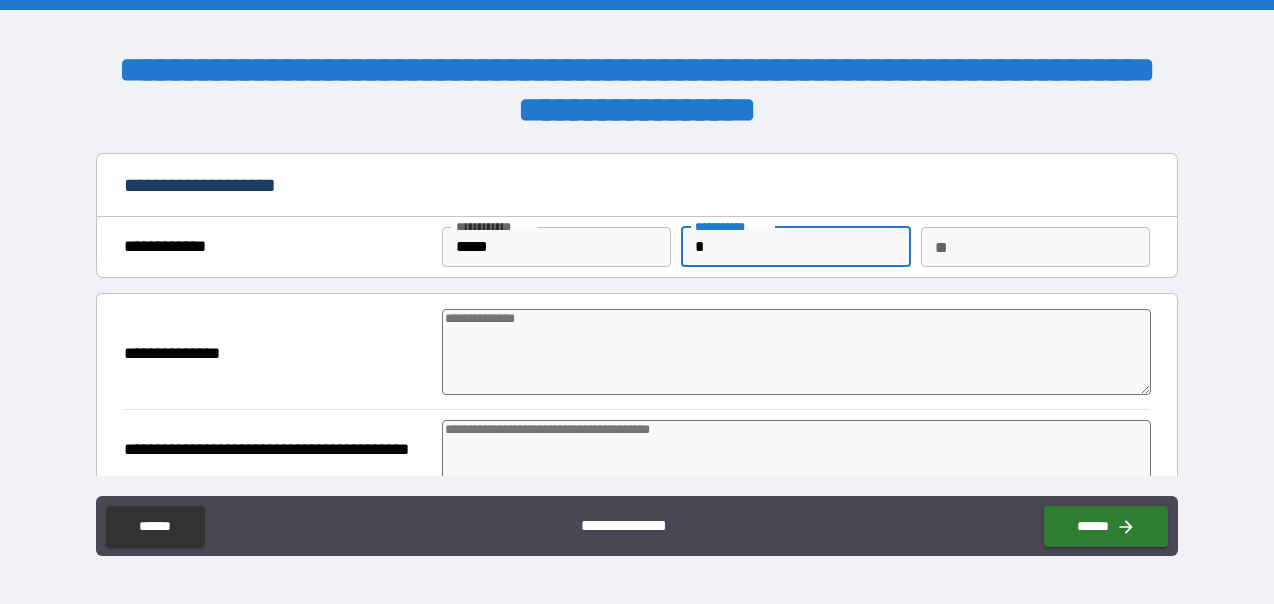 type on "*" 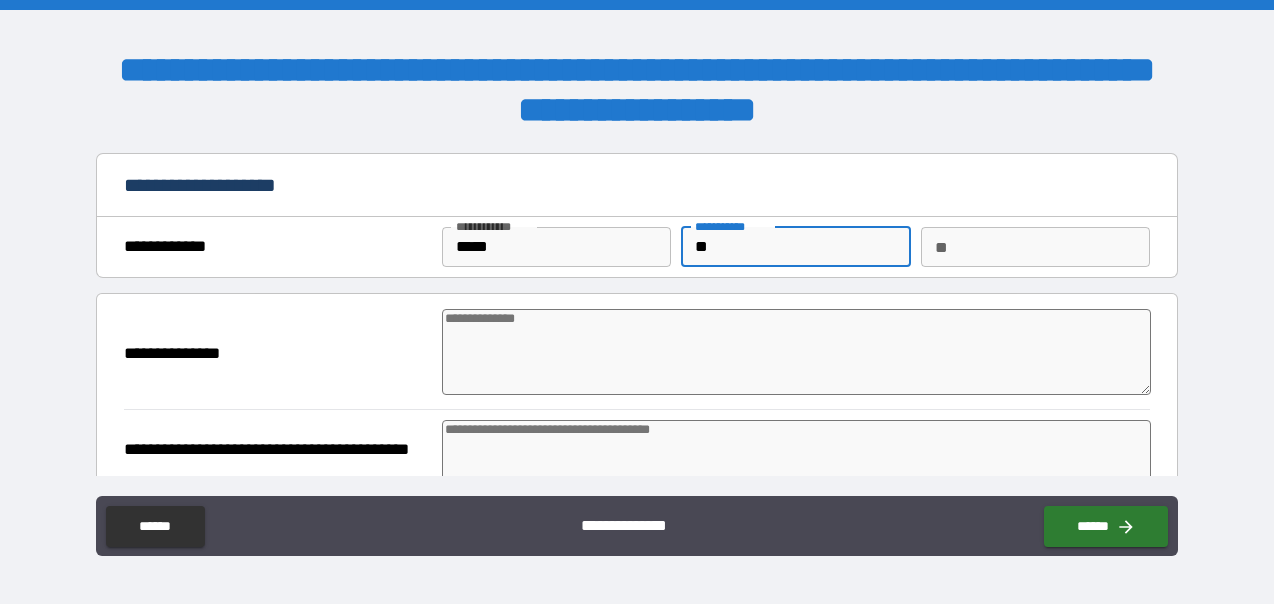 type on "***" 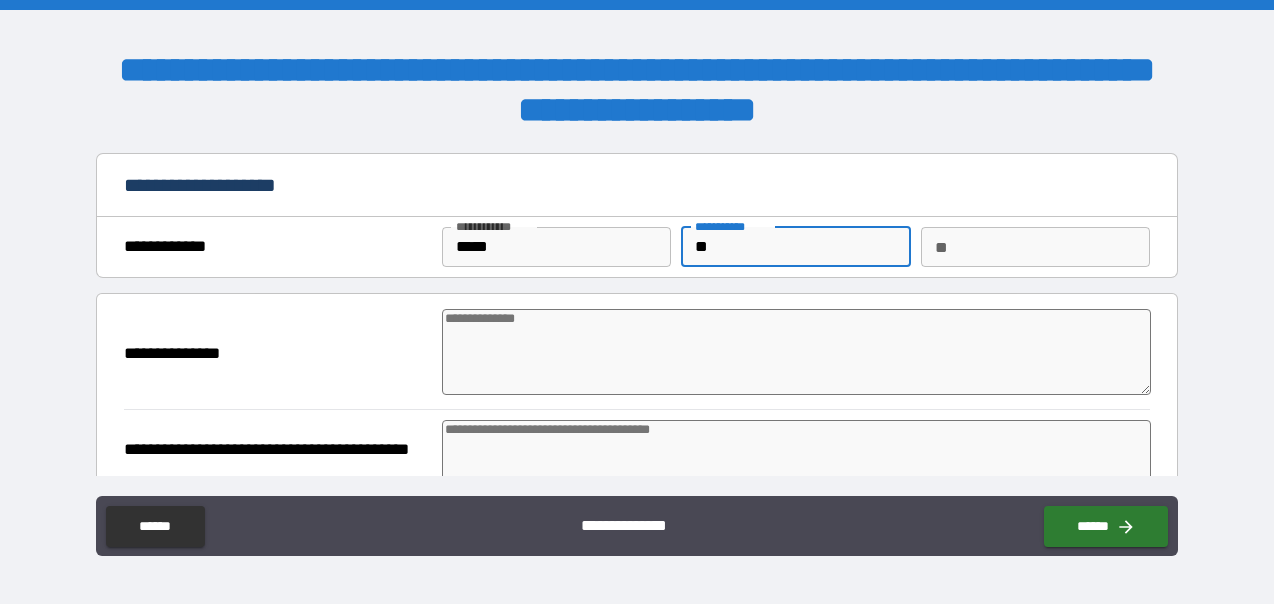 type on "*" 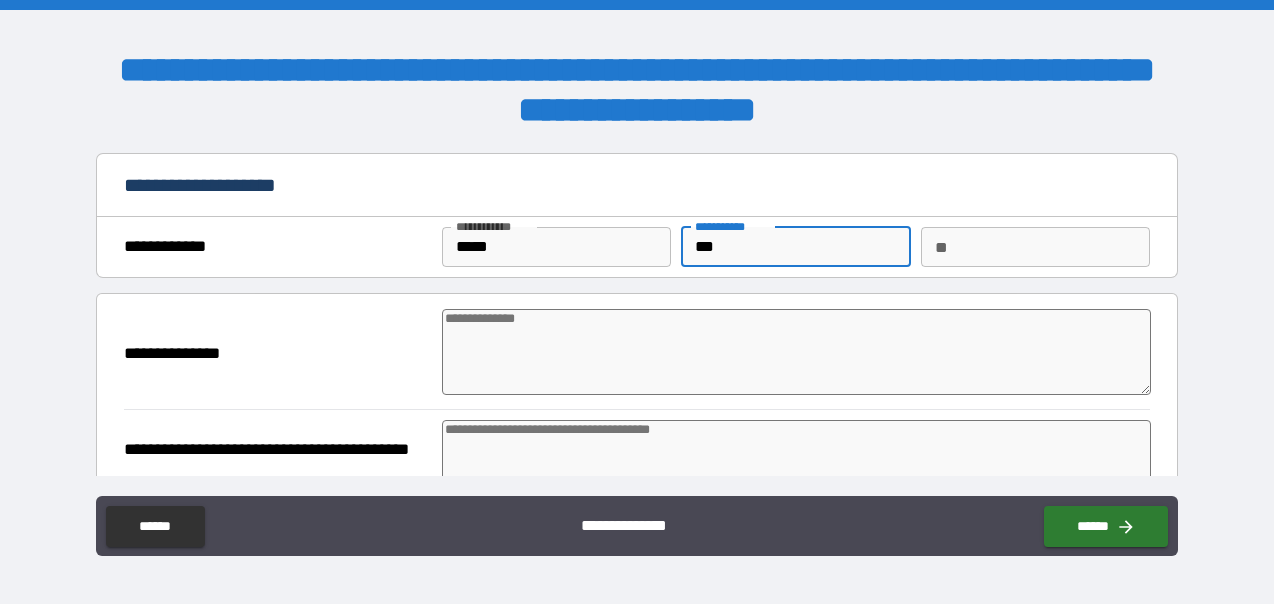type on "****" 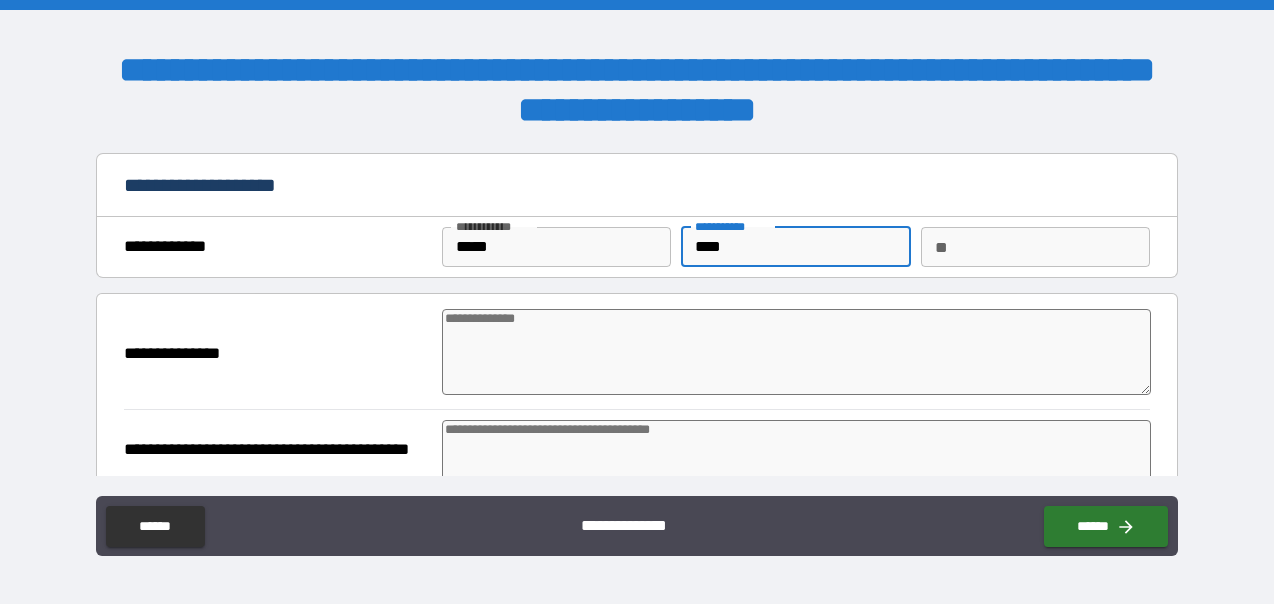 type on "*" 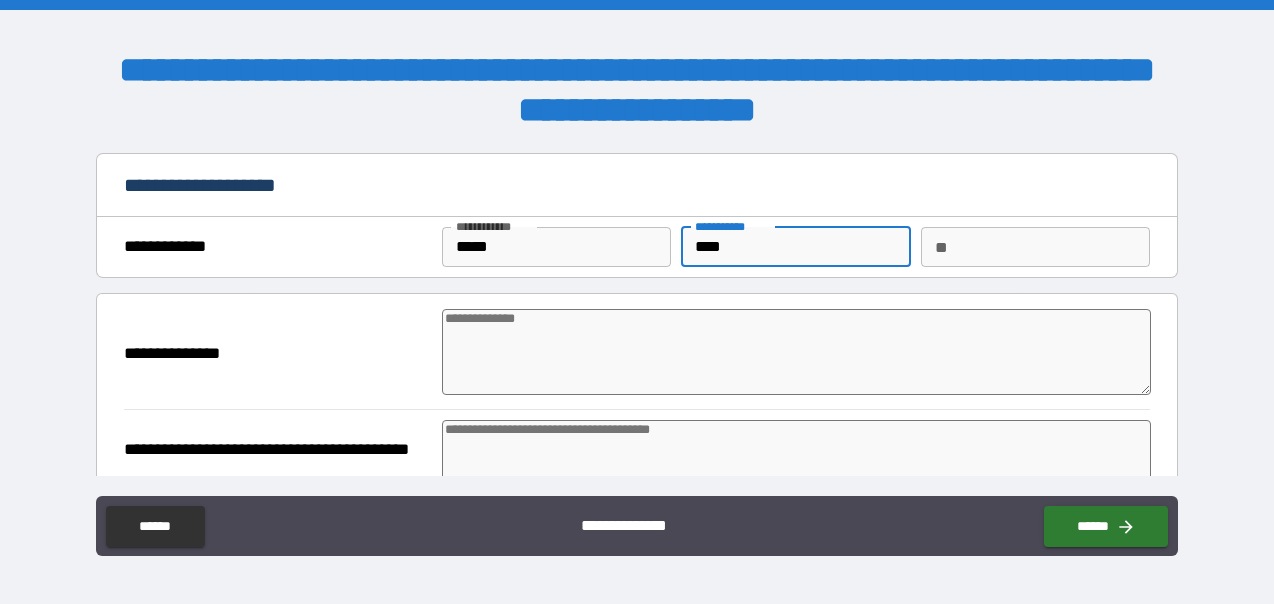 type on "*****" 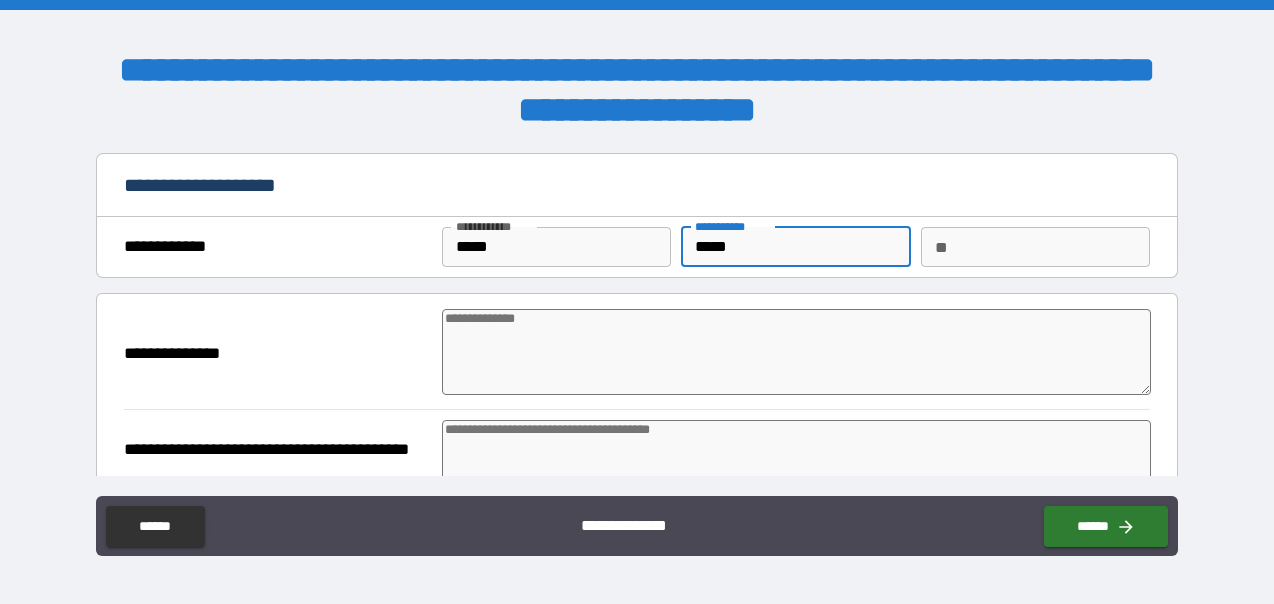 type on "*" 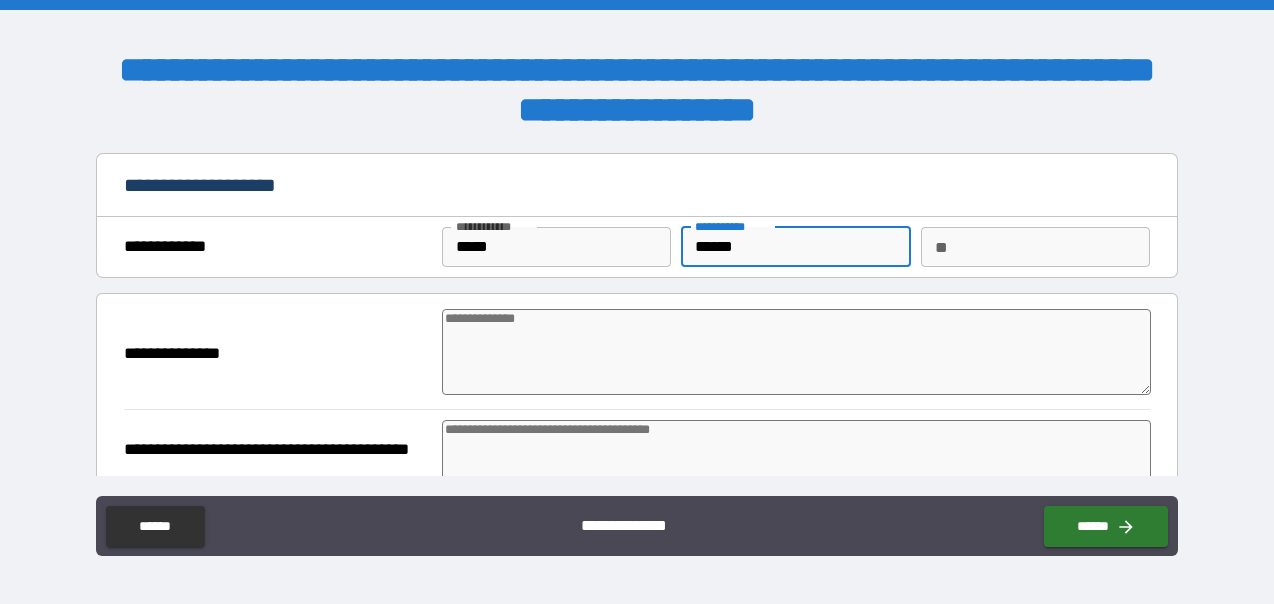 type on "*" 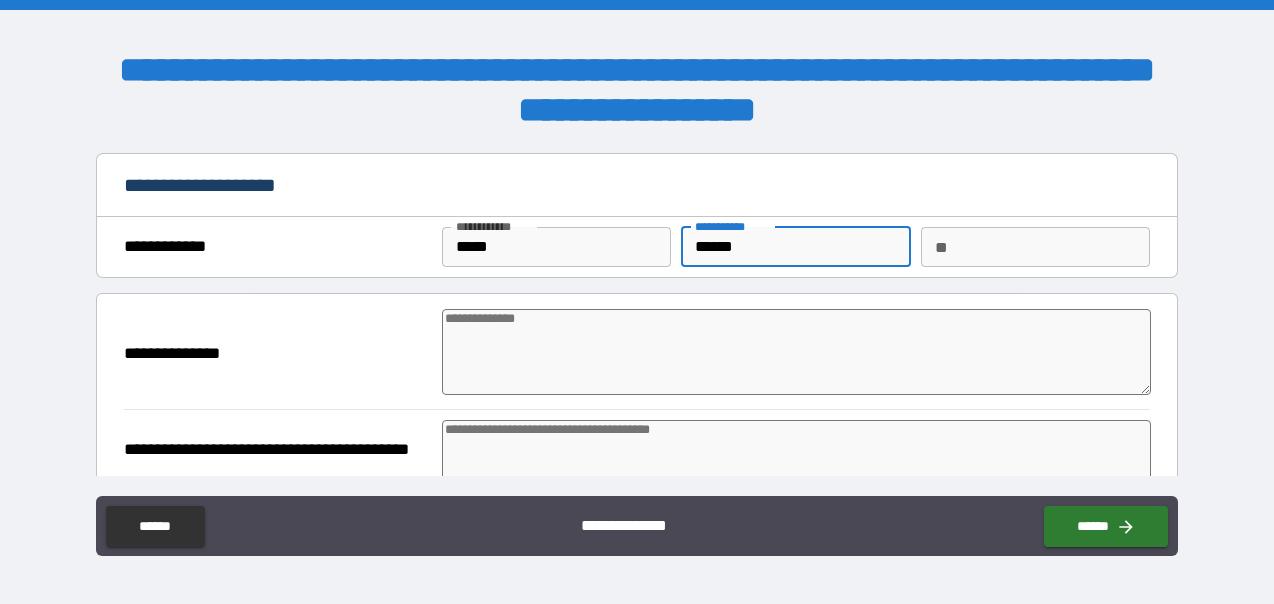 type on "*******" 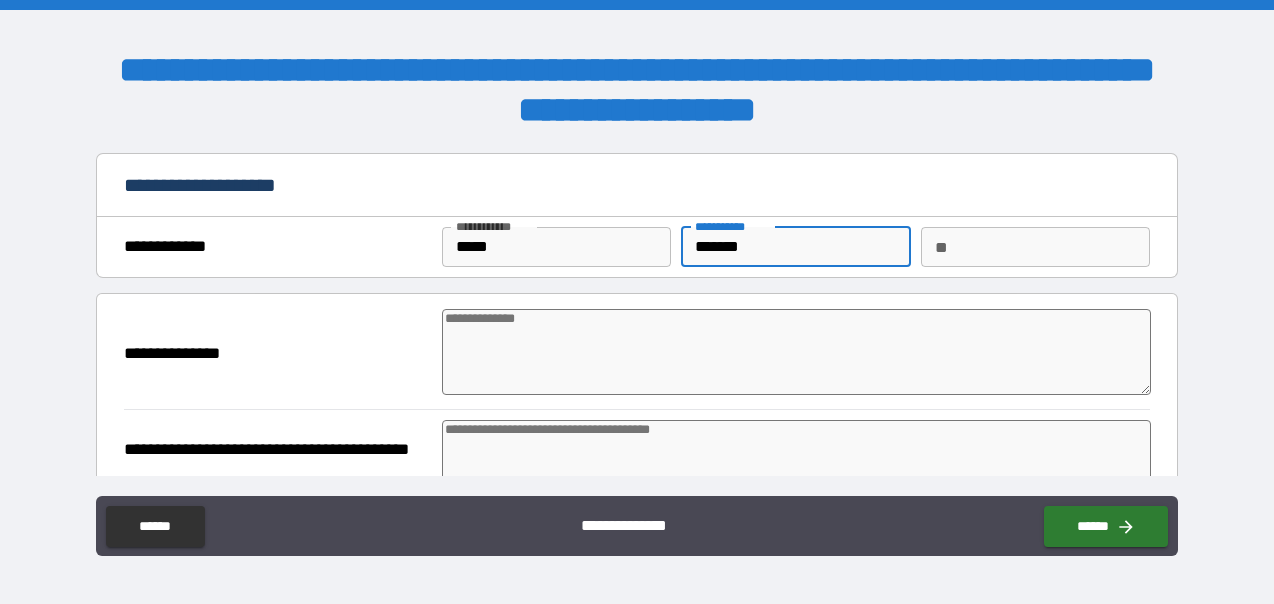 type on "*" 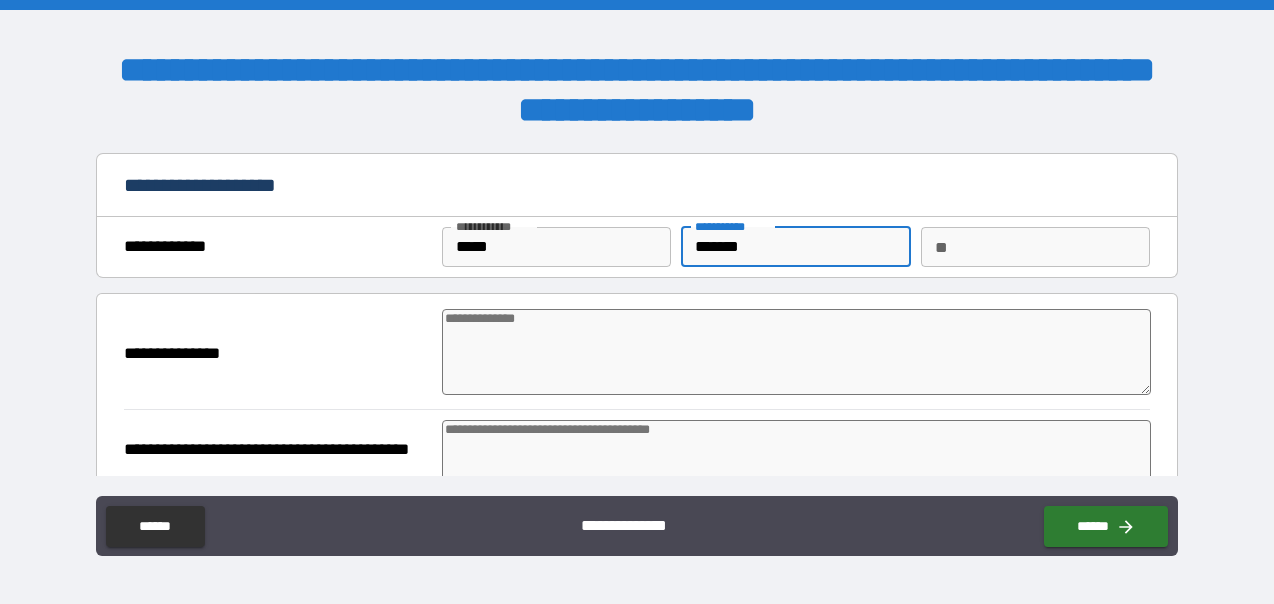 type on "*" 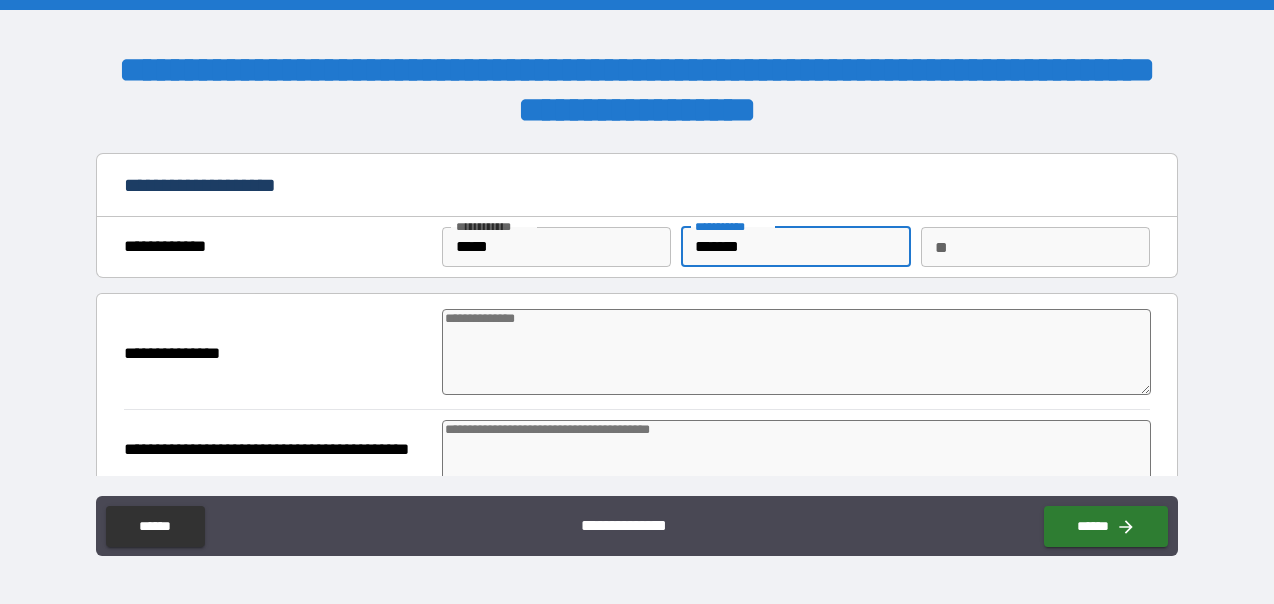 type on "*" 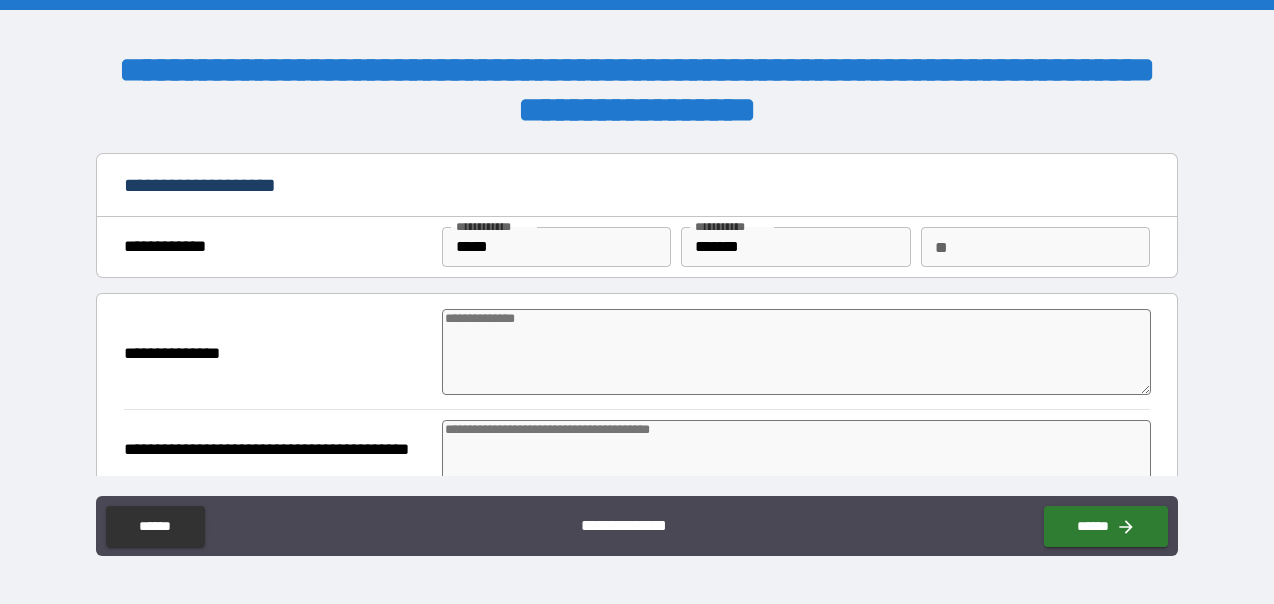 type on "*" 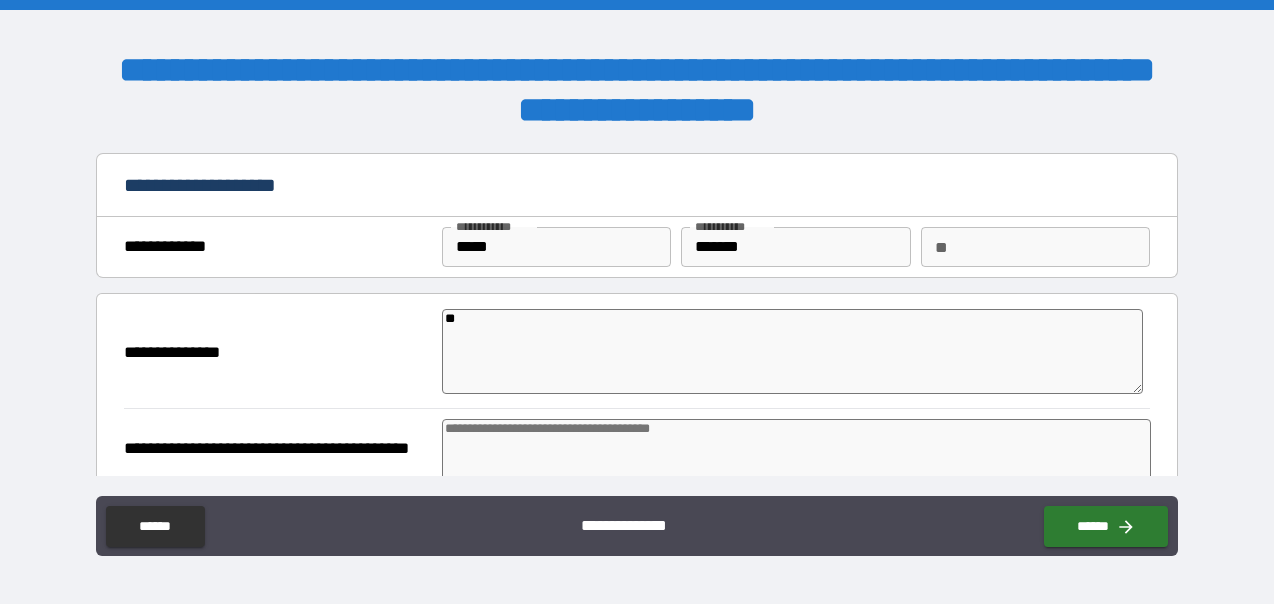 type on "***" 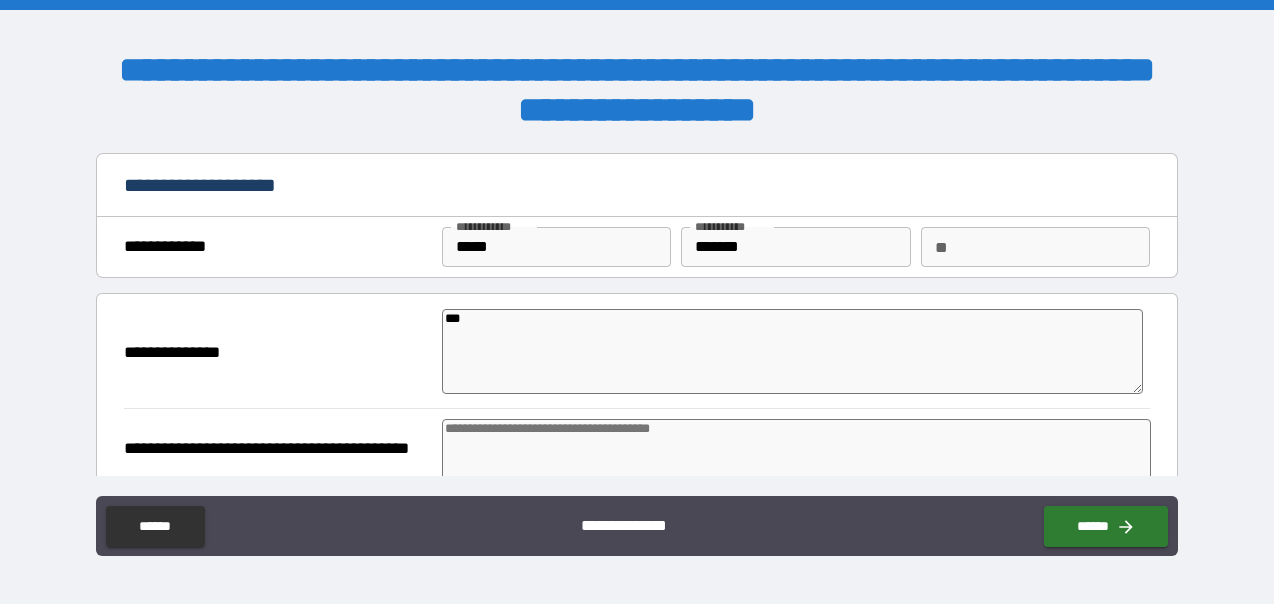type on "*" 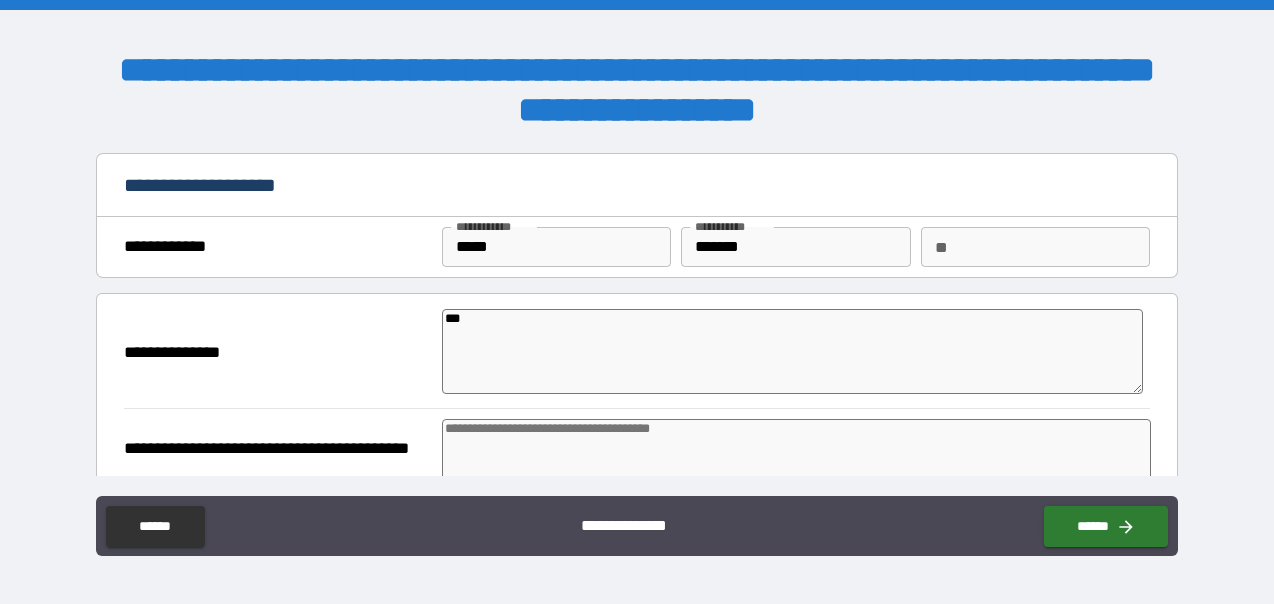 type on "****" 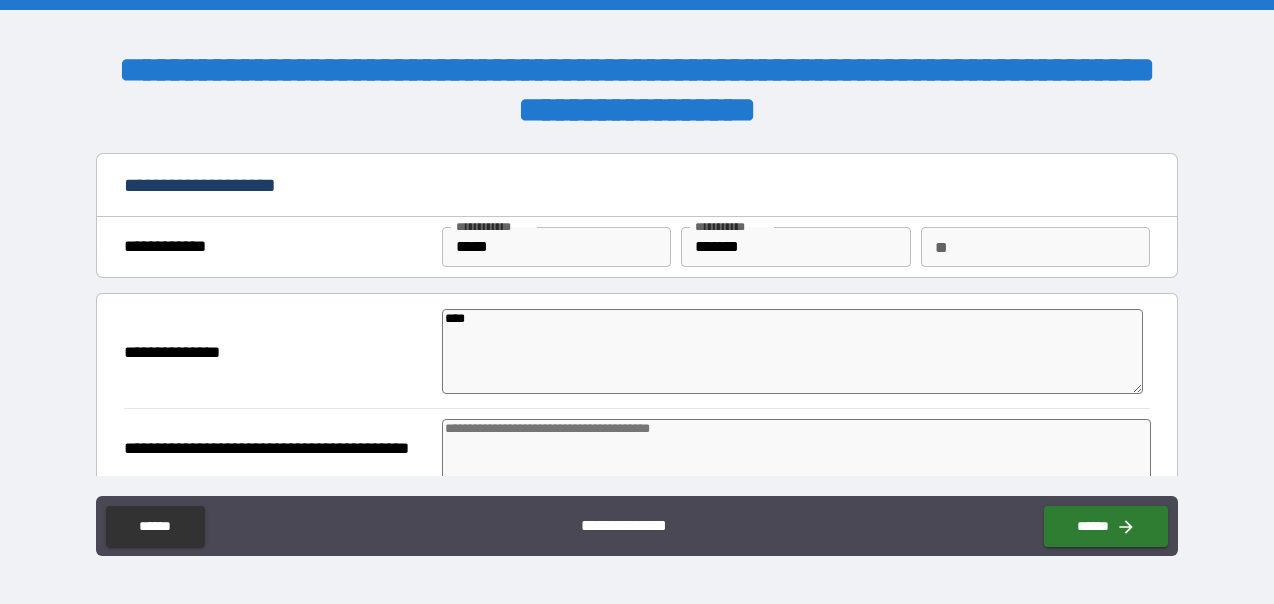 type on "*" 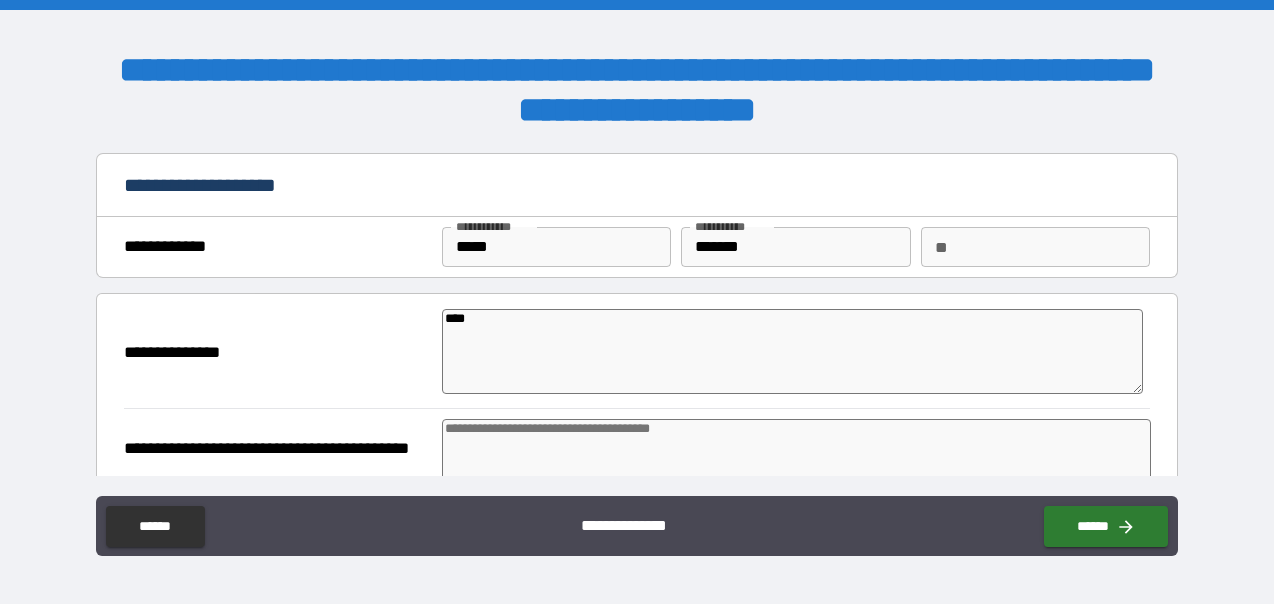 type on "*" 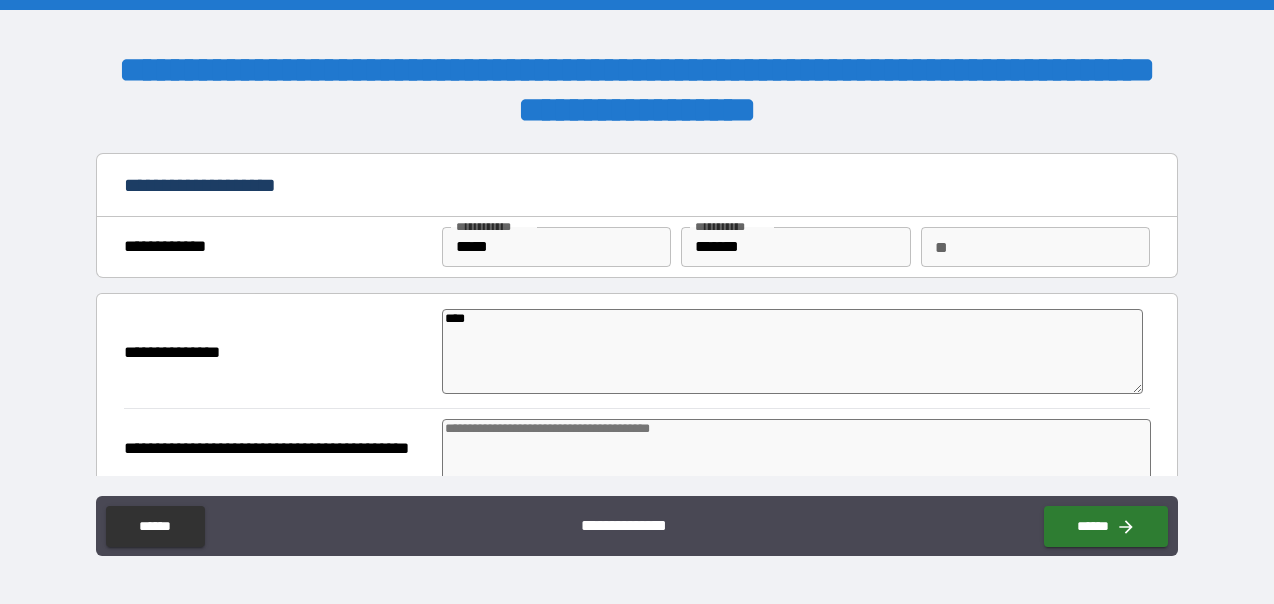 type on "*" 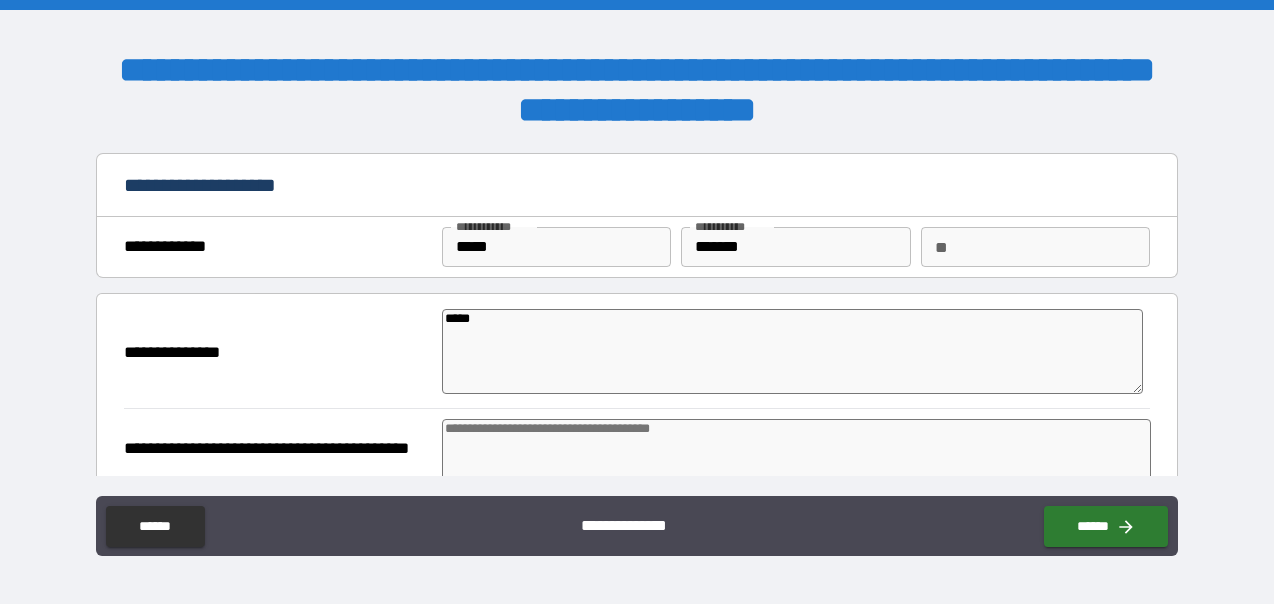 type on "*****" 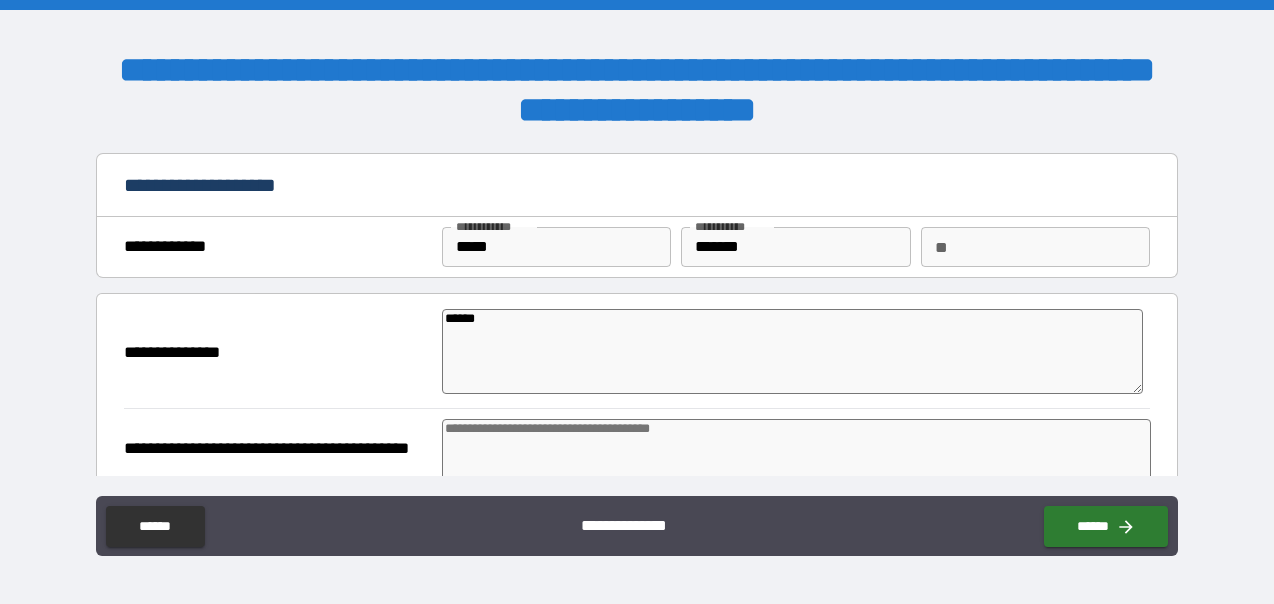 type on "*" 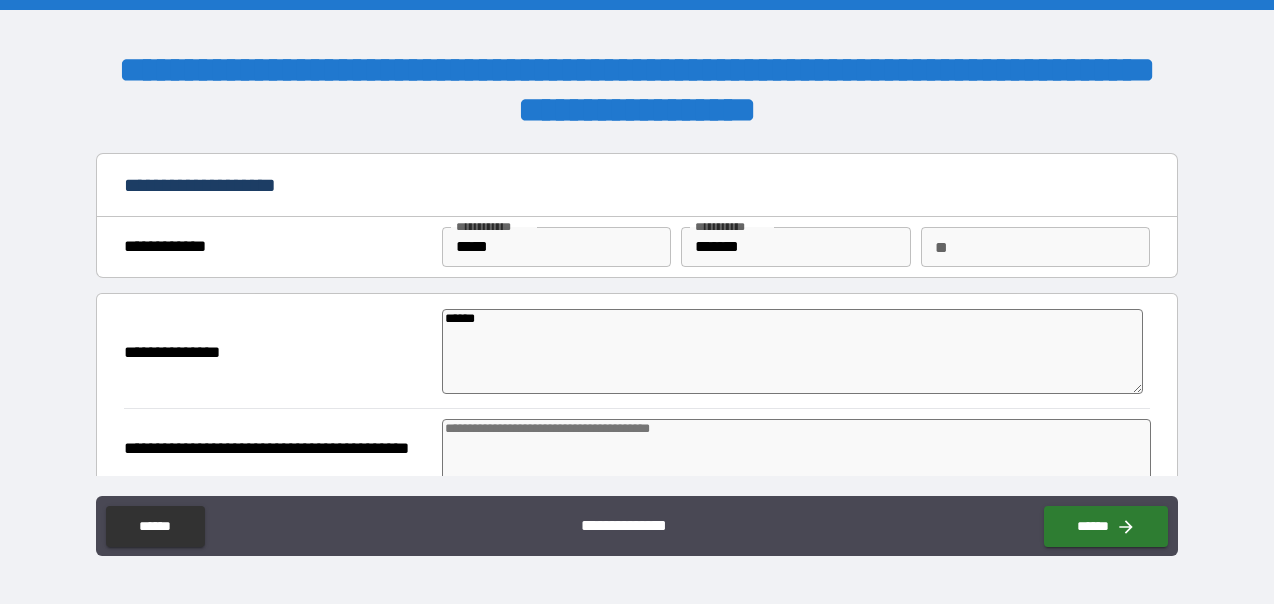 type on "*******" 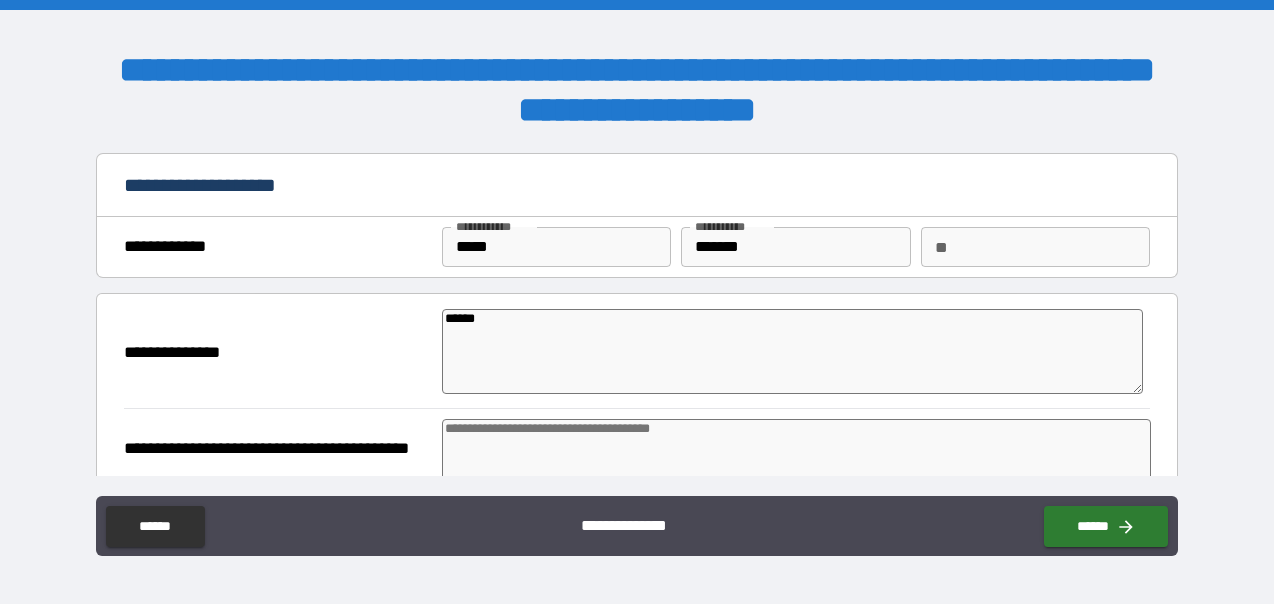 type on "*" 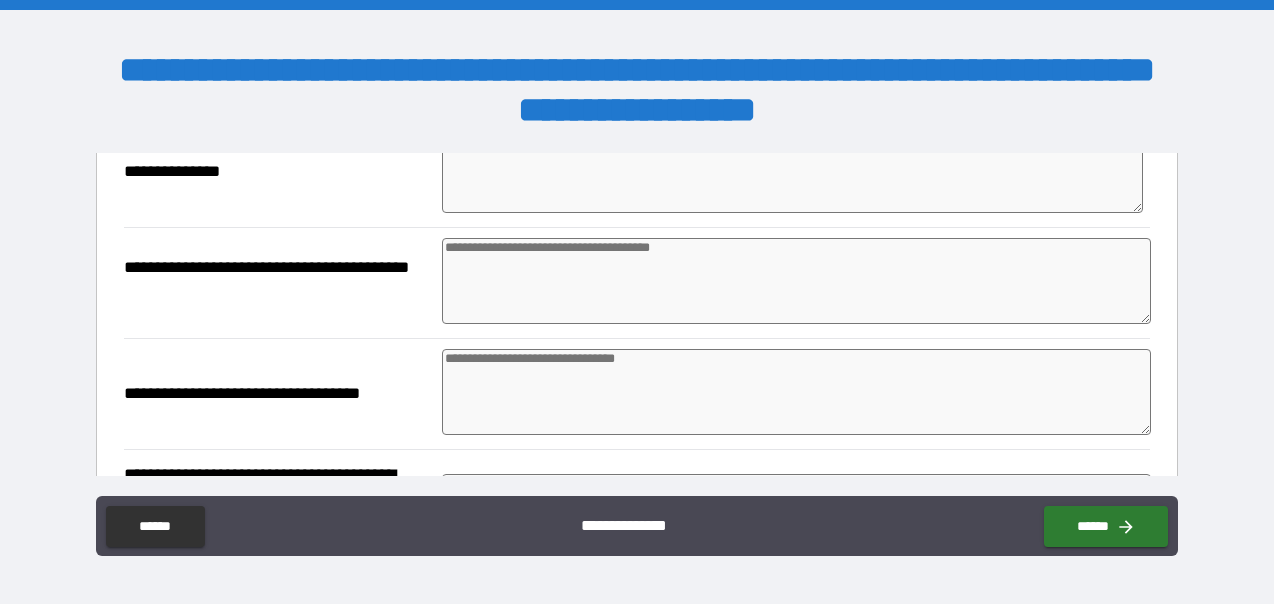 scroll, scrollTop: 200, scrollLeft: 0, axis: vertical 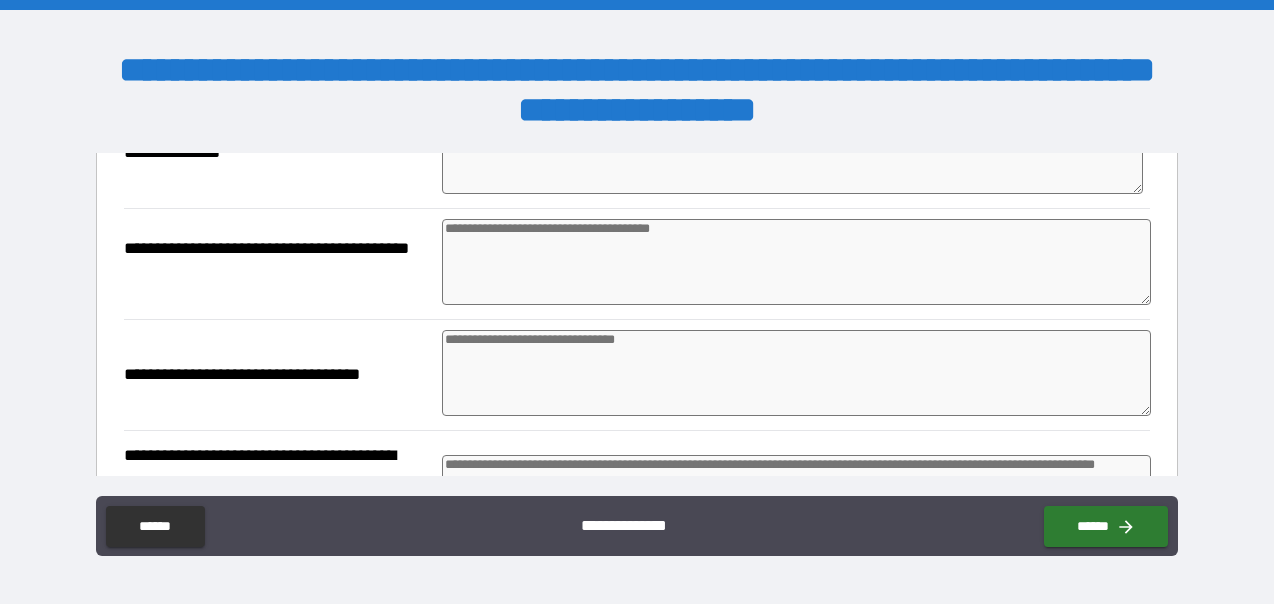 click at bounding box center (797, 262) 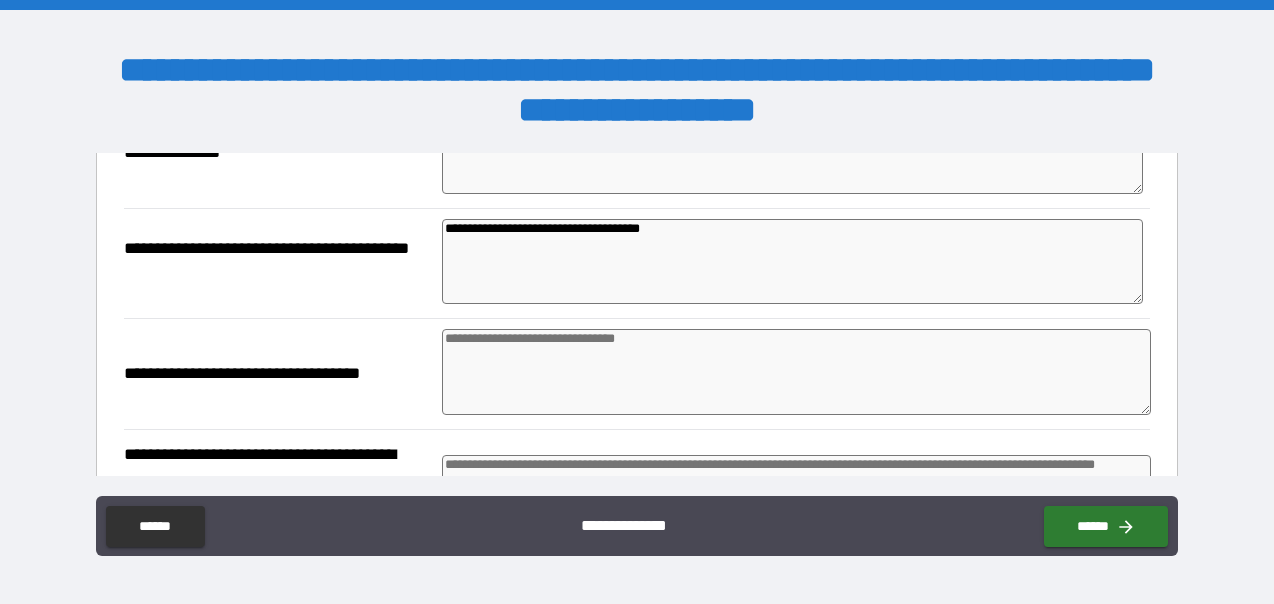 click at bounding box center (797, 372) 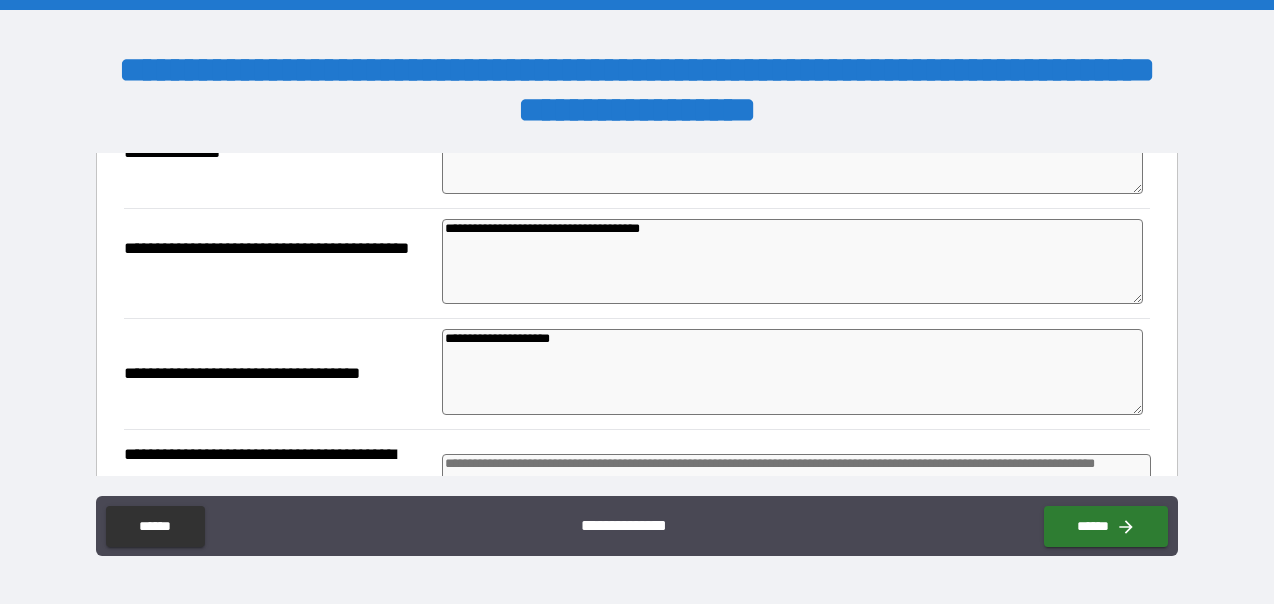 scroll, scrollTop: 400, scrollLeft: 0, axis: vertical 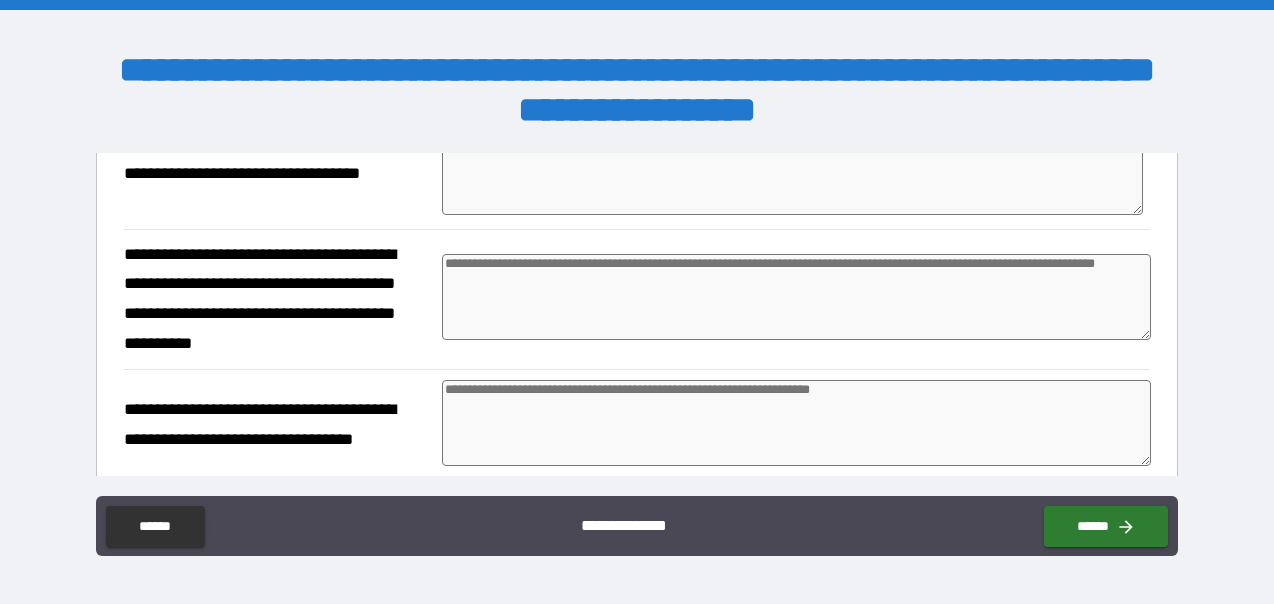 drag, startPoint x: 540, startPoint y: 265, endPoint x: 609, endPoint y: 286, distance: 72.12489 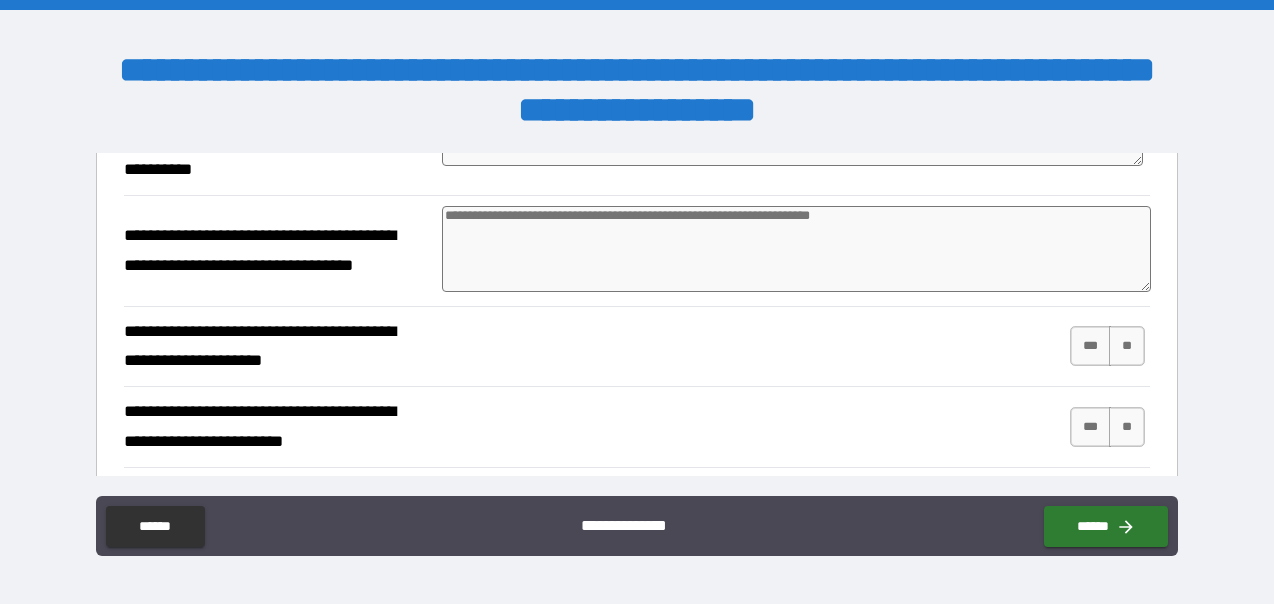 scroll, scrollTop: 600, scrollLeft: 0, axis: vertical 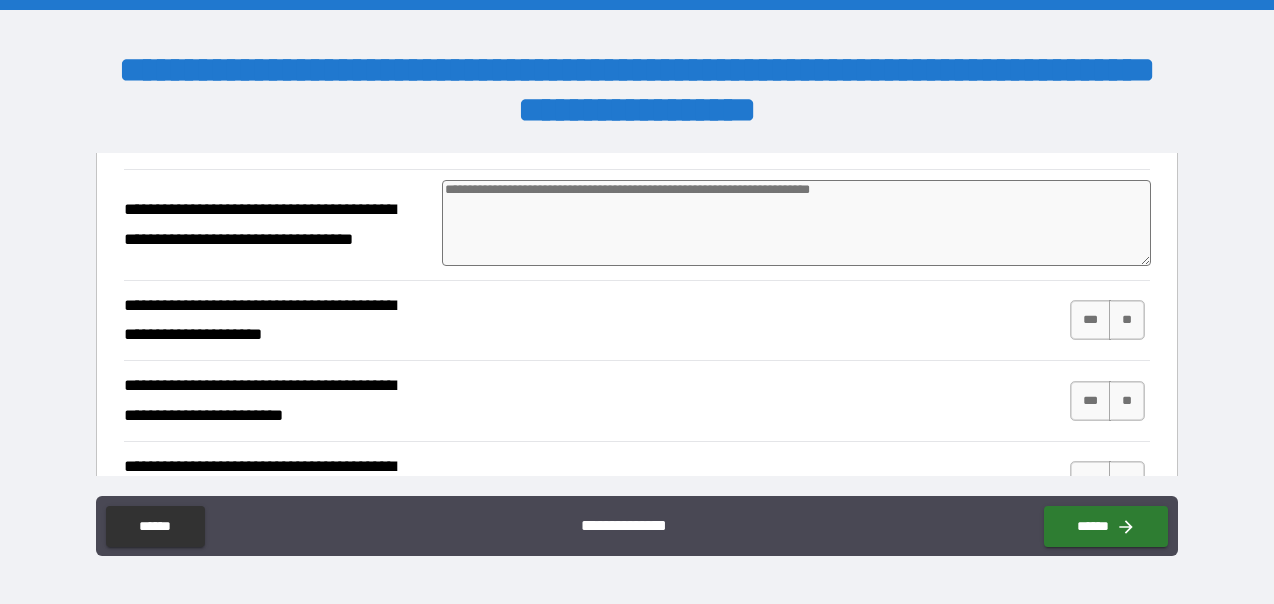 click at bounding box center (797, 223) 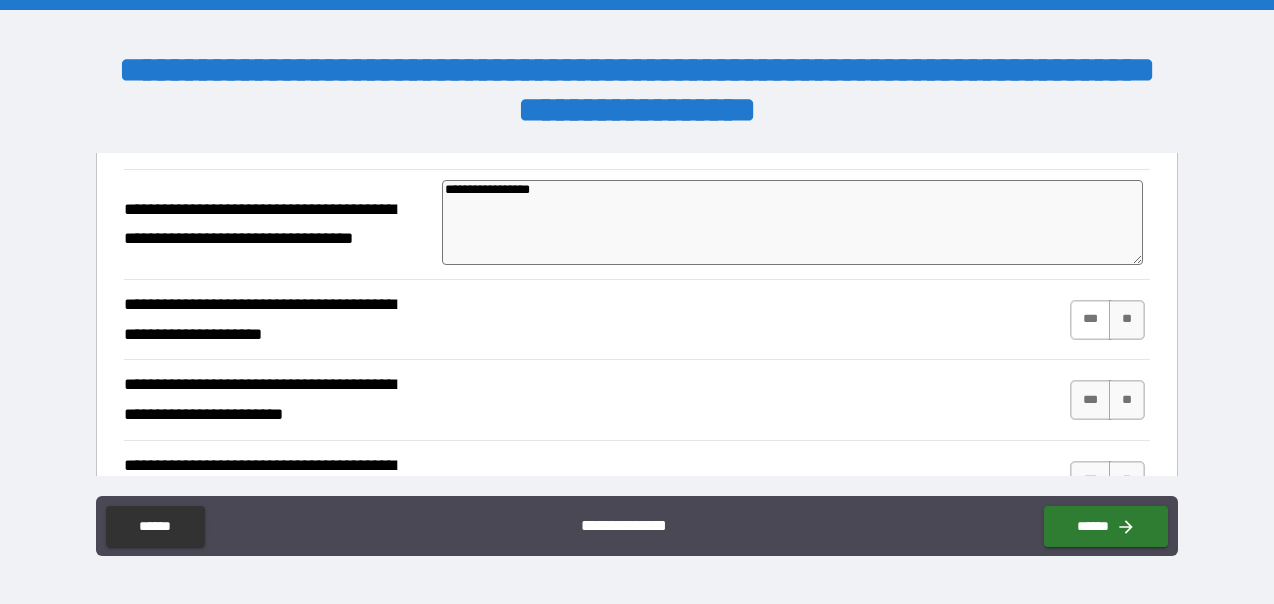 click on "***" at bounding box center (1091, 320) 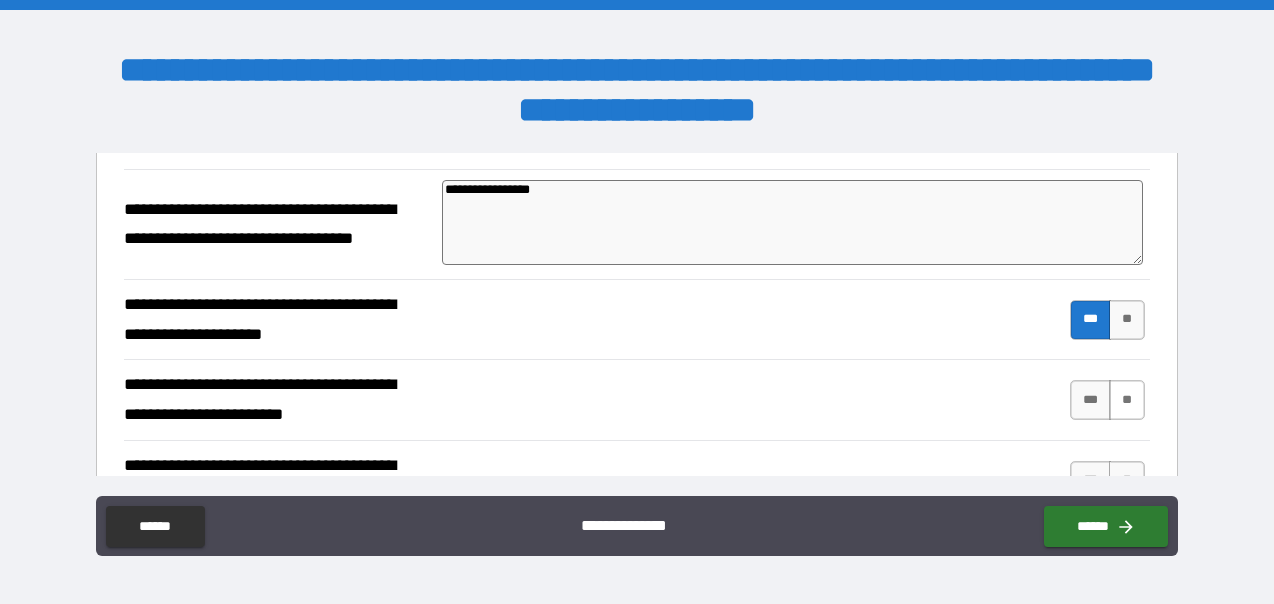 click on "**" at bounding box center (1127, 400) 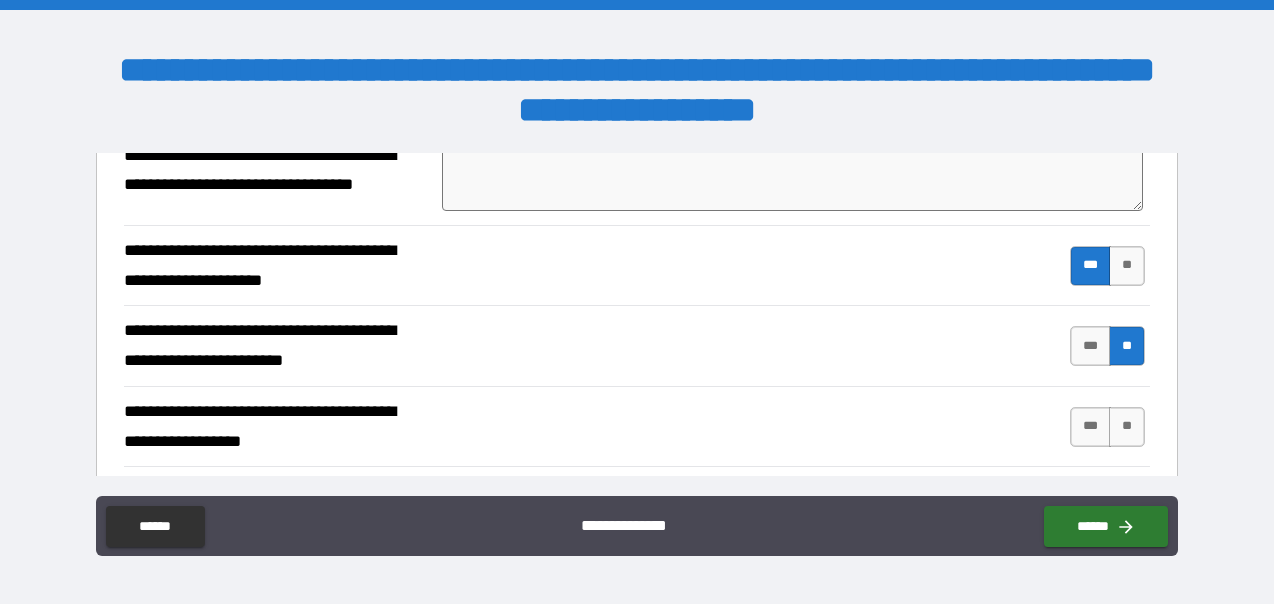 scroll, scrollTop: 700, scrollLeft: 0, axis: vertical 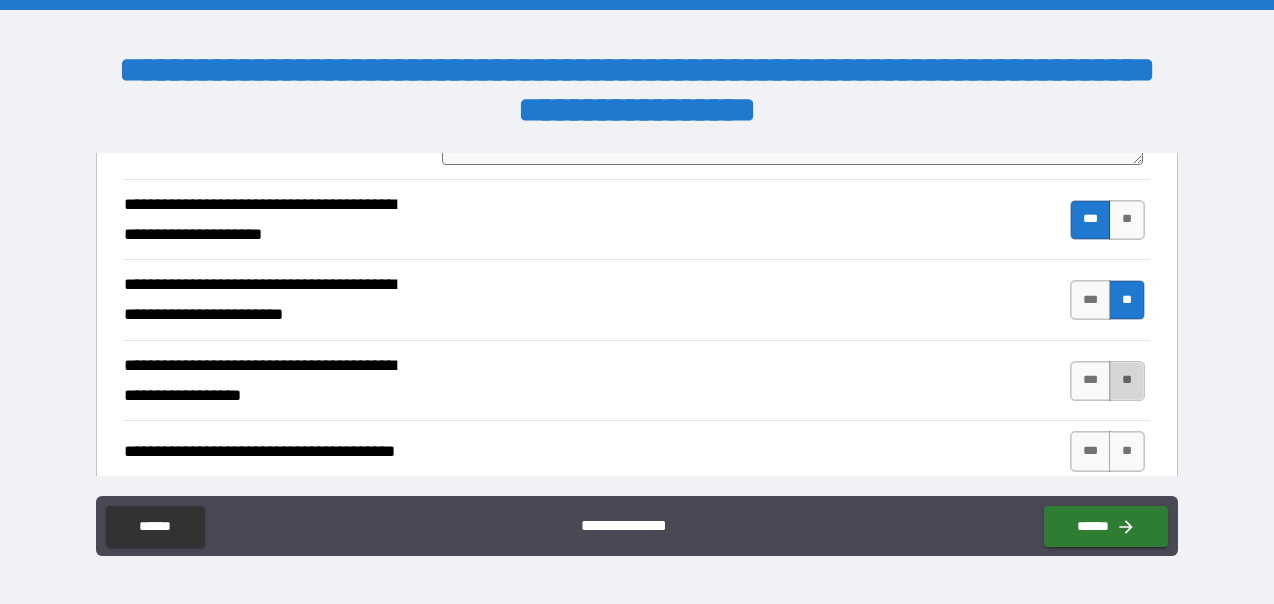 click on "**" at bounding box center (1127, 381) 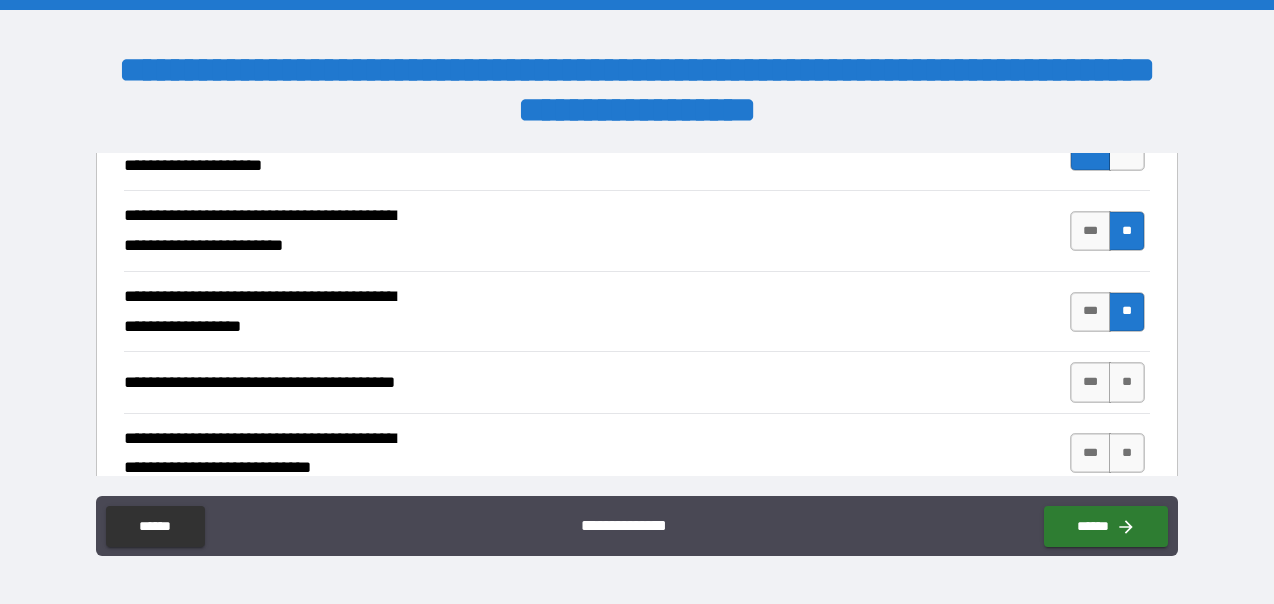 scroll, scrollTop: 800, scrollLeft: 0, axis: vertical 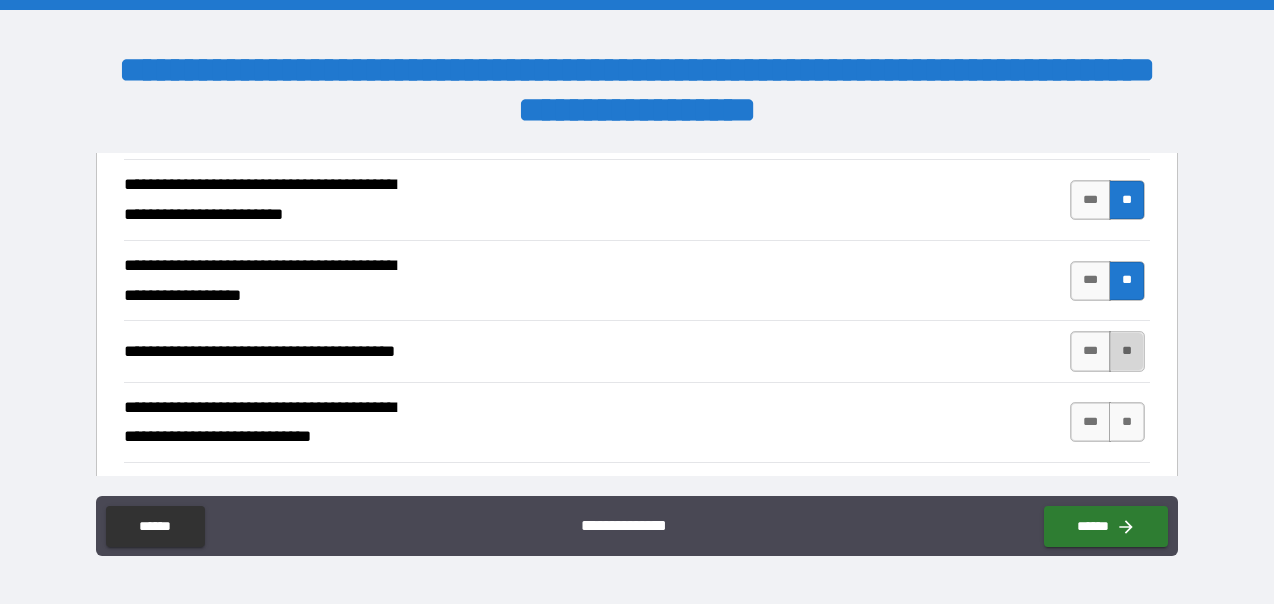click on "**" at bounding box center [1127, 351] 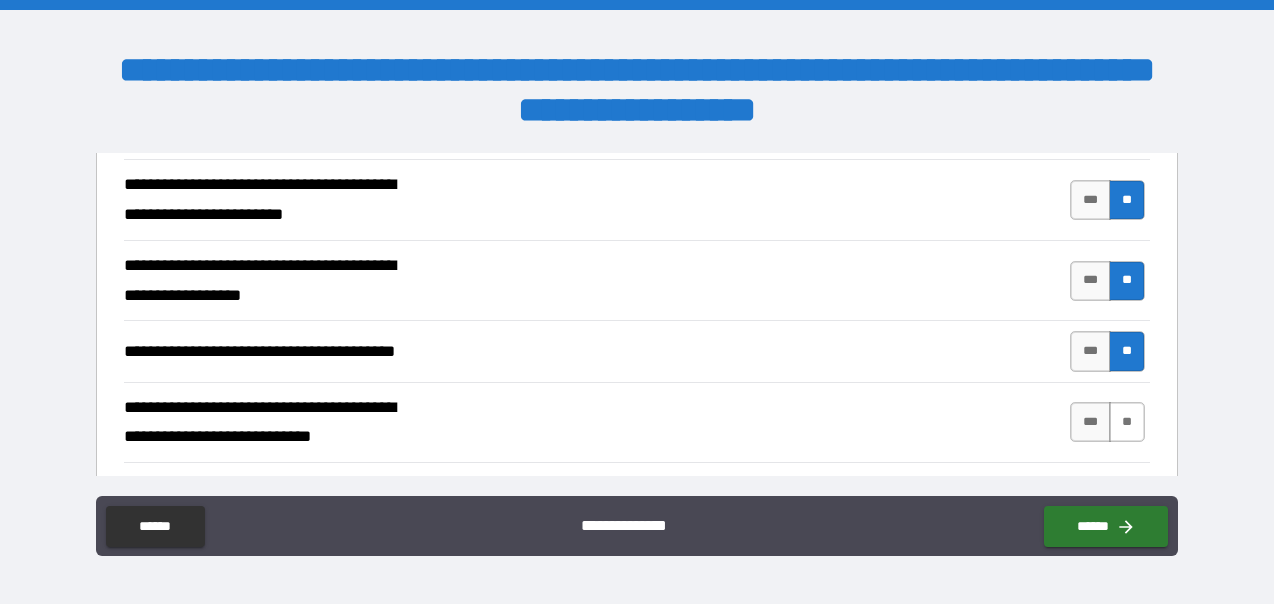 click on "**" at bounding box center [1127, 422] 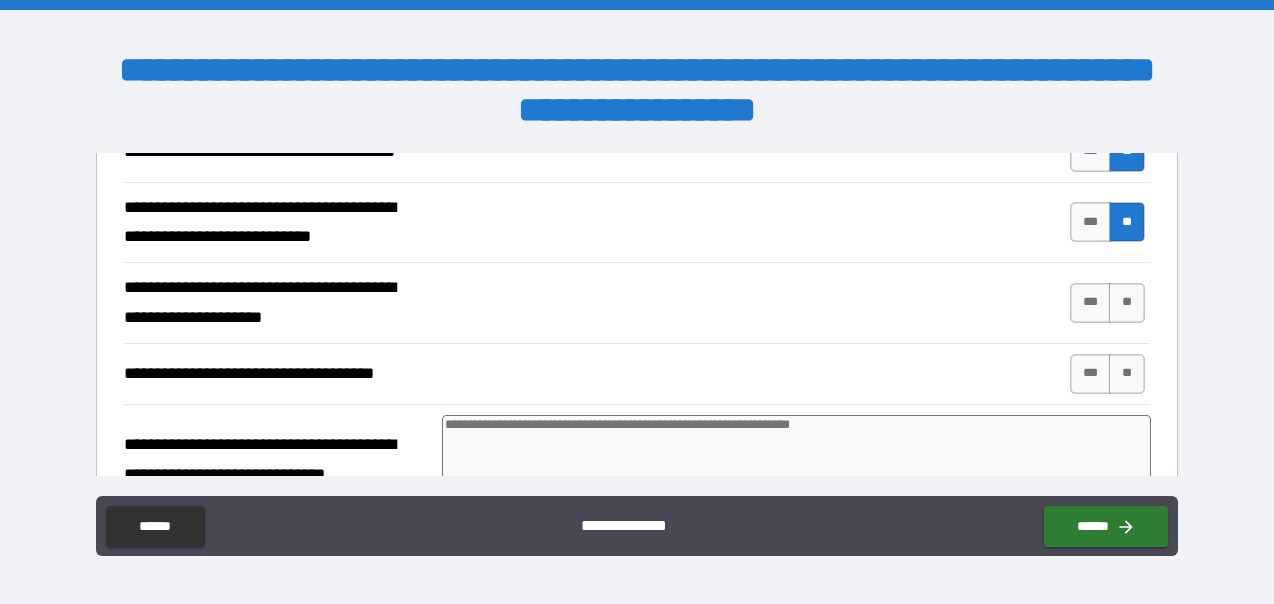 scroll, scrollTop: 1100, scrollLeft: 0, axis: vertical 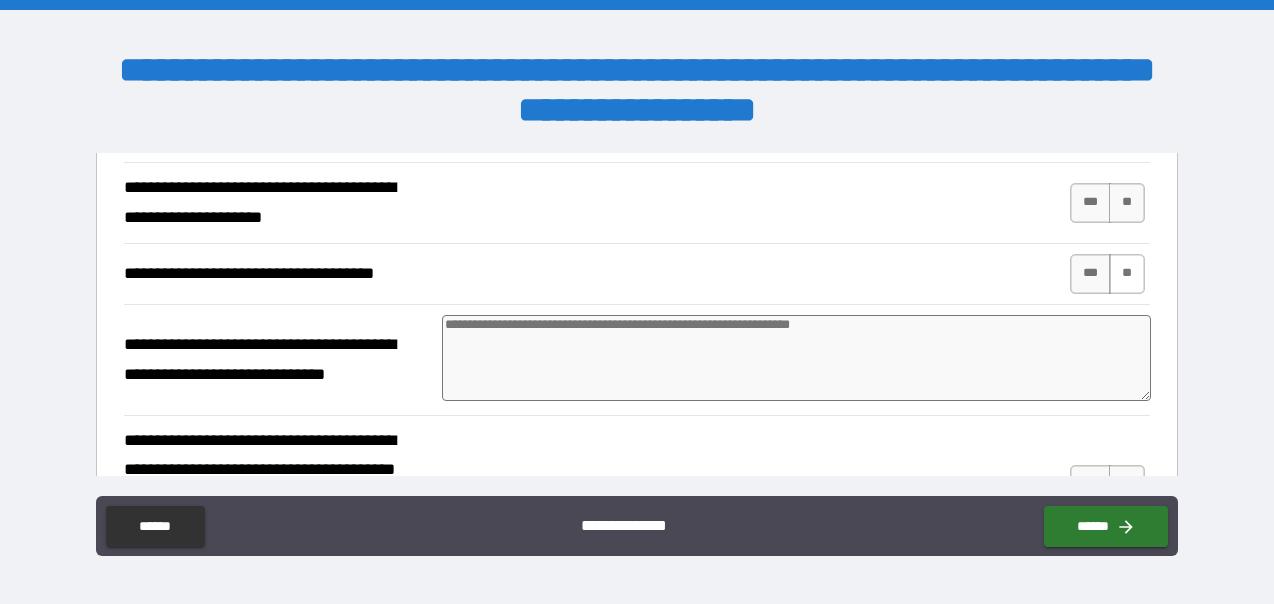 click on "**" at bounding box center (1127, 274) 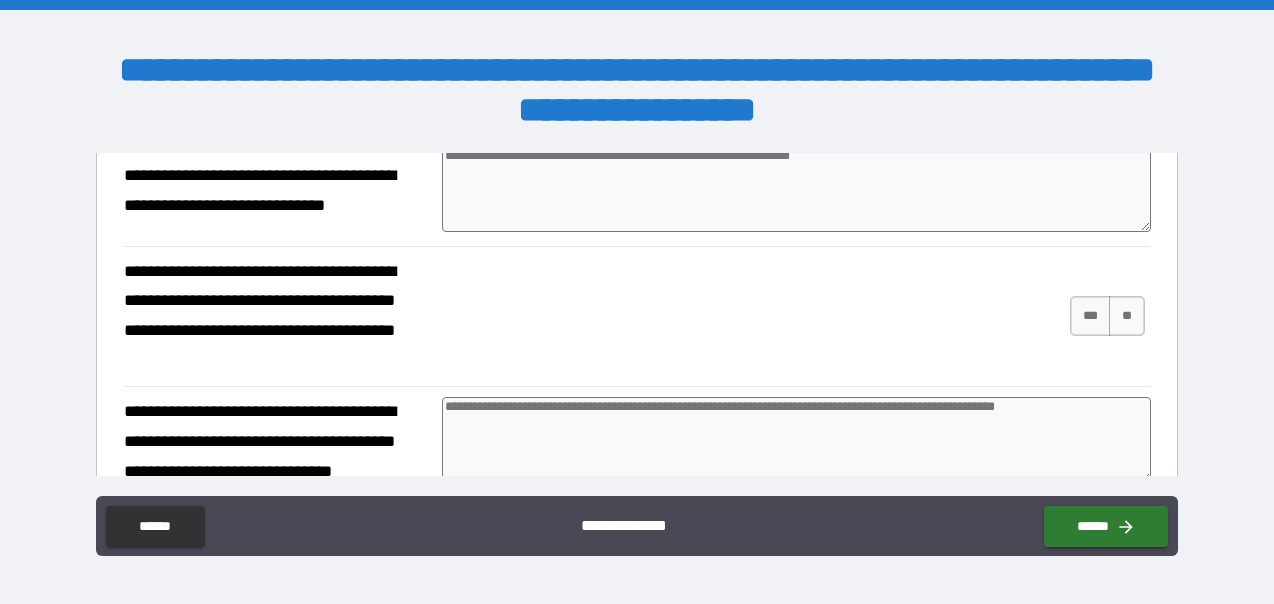 scroll, scrollTop: 1300, scrollLeft: 0, axis: vertical 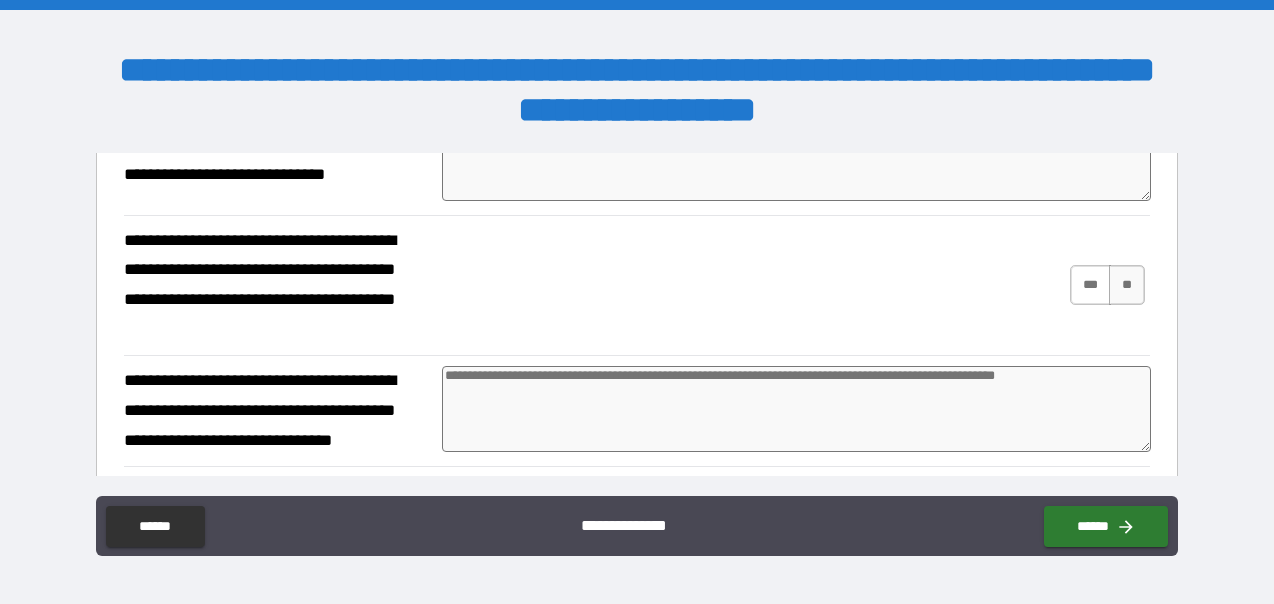 click on "***" at bounding box center [1091, 285] 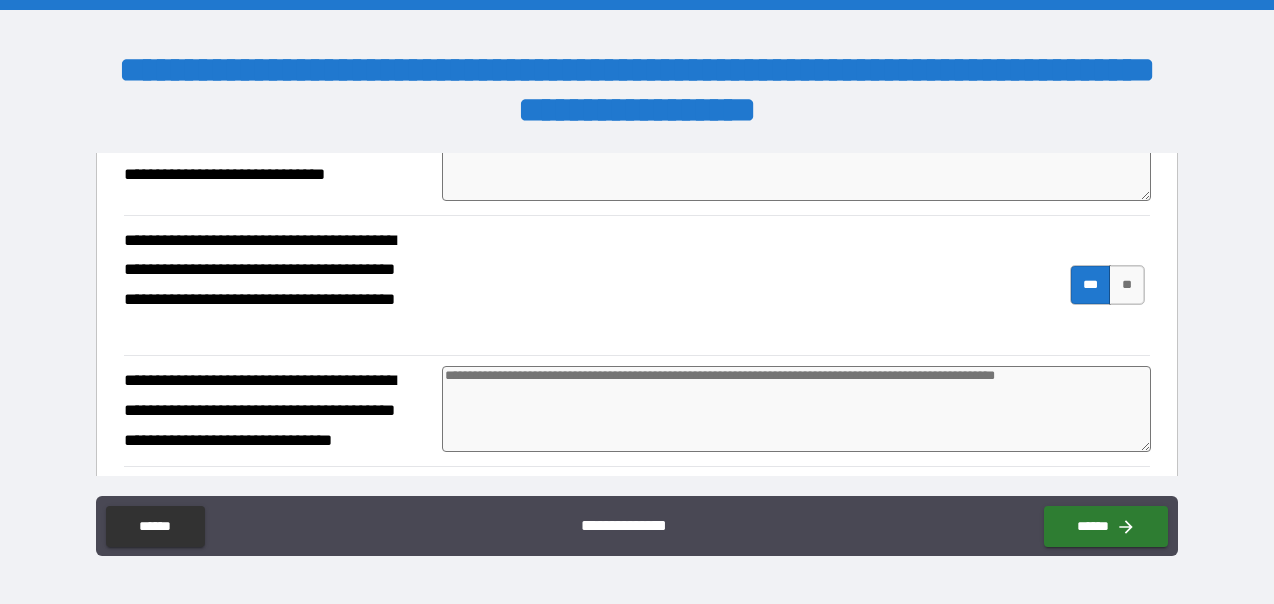 drag, startPoint x: 568, startPoint y: 403, endPoint x: 642, endPoint y: 423, distance: 76.655075 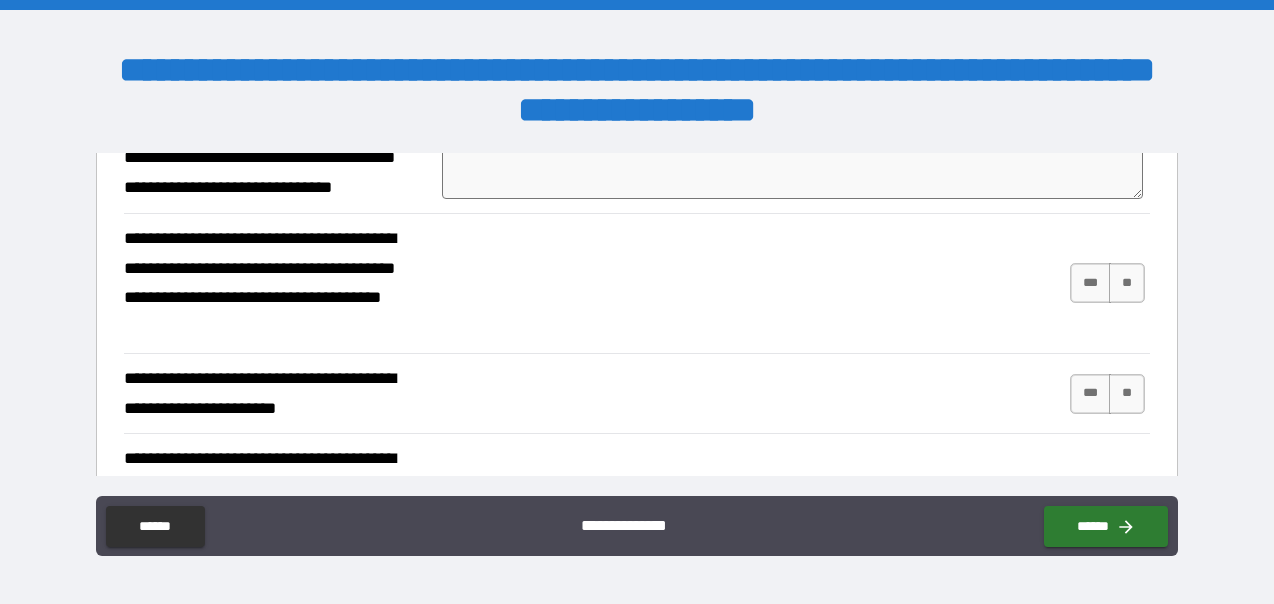 scroll, scrollTop: 1600, scrollLeft: 0, axis: vertical 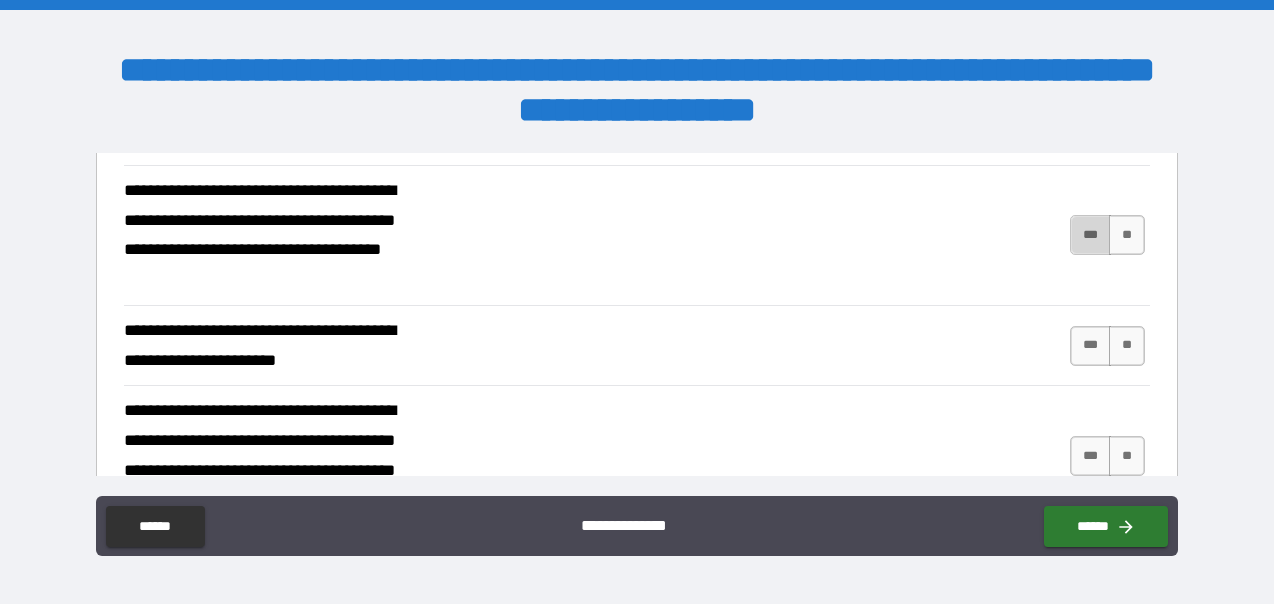 click on "***" at bounding box center (1091, 235) 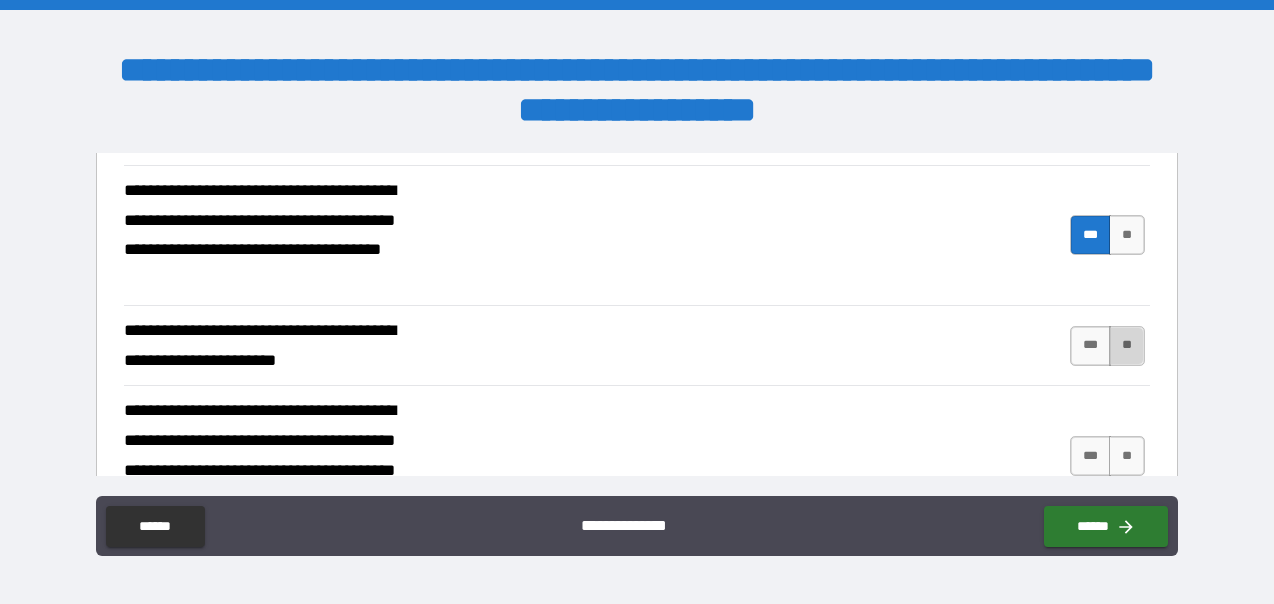 click on "**" at bounding box center [1127, 346] 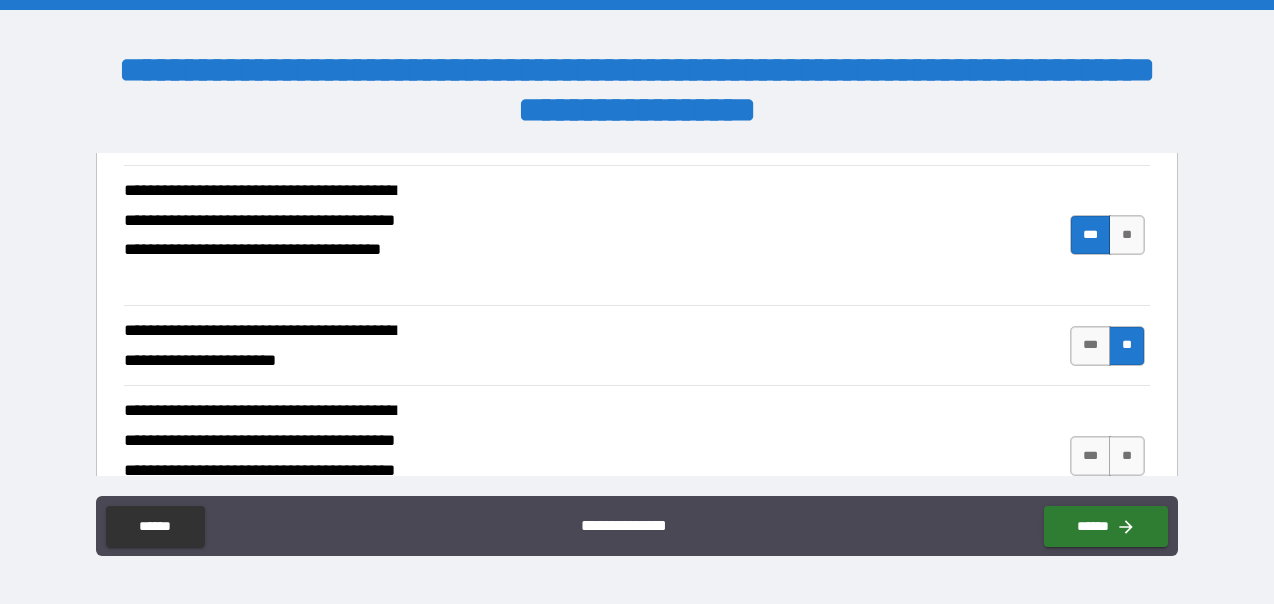 scroll, scrollTop: 1700, scrollLeft: 0, axis: vertical 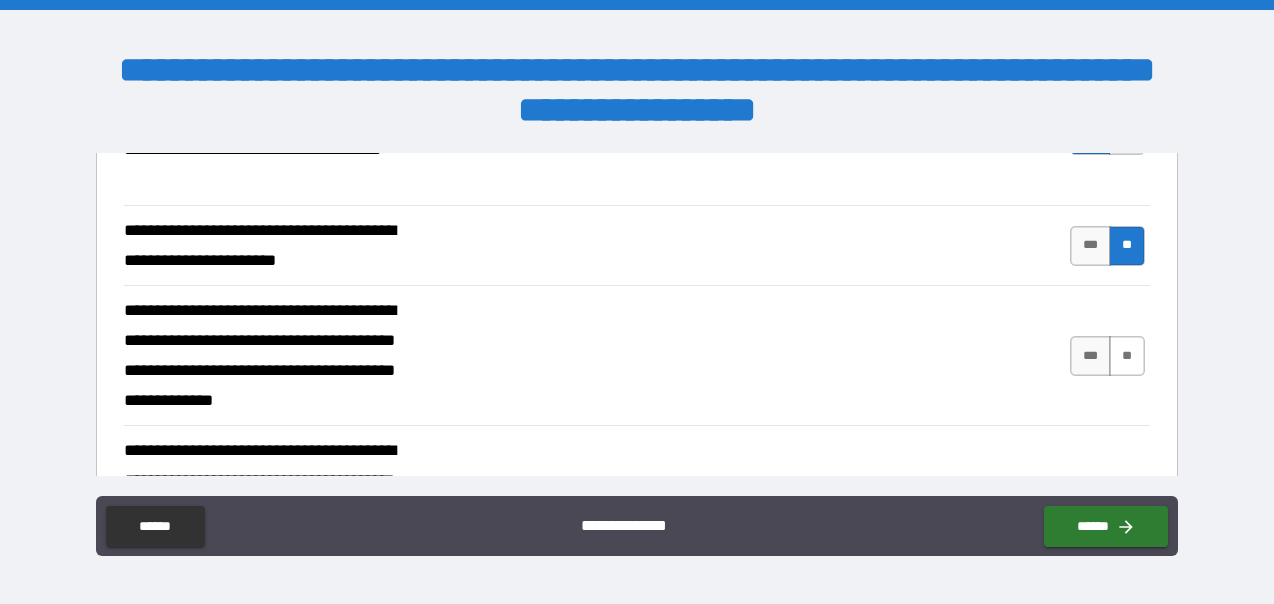 click on "**" at bounding box center [1127, 356] 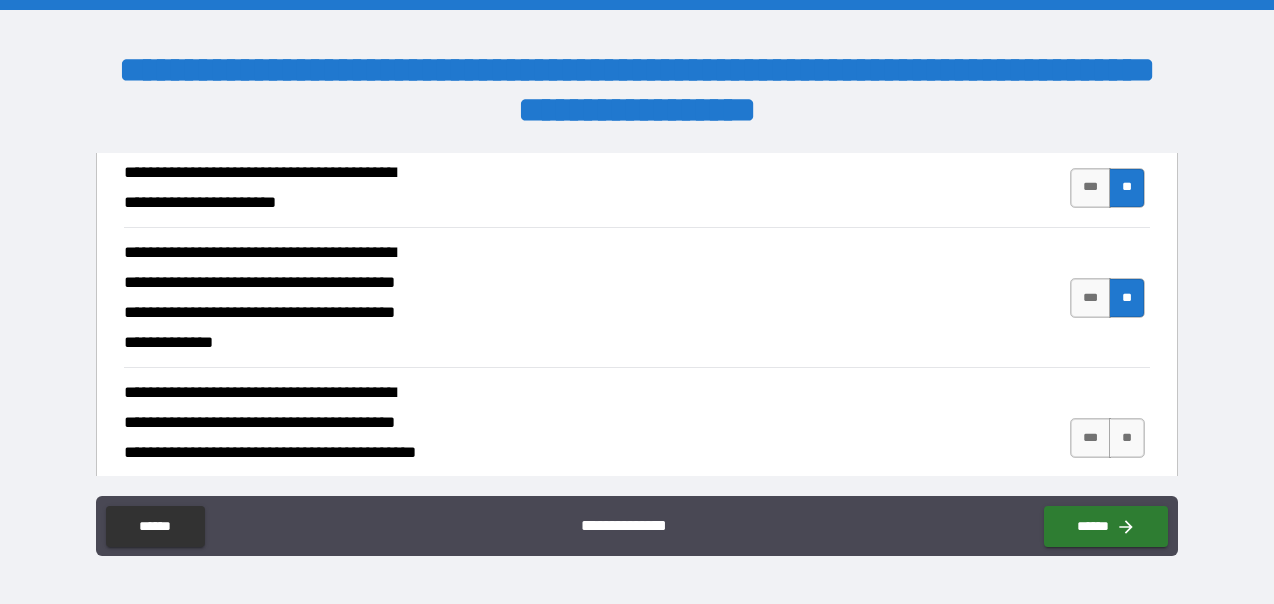 scroll, scrollTop: 1800, scrollLeft: 0, axis: vertical 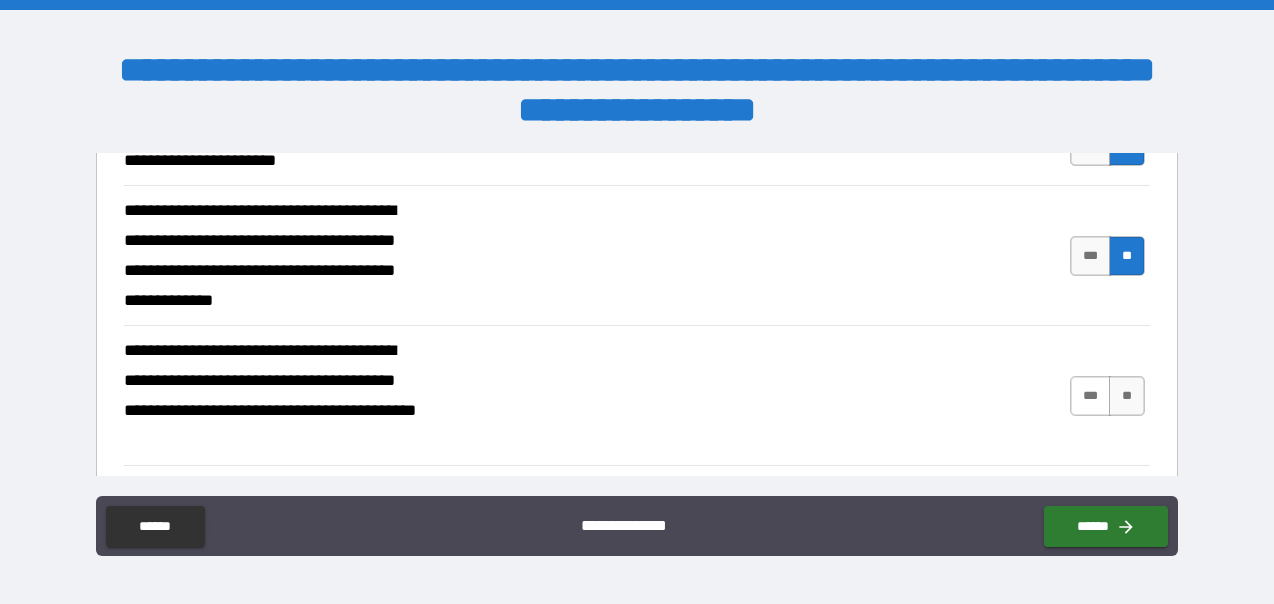 click on "***" at bounding box center (1091, 396) 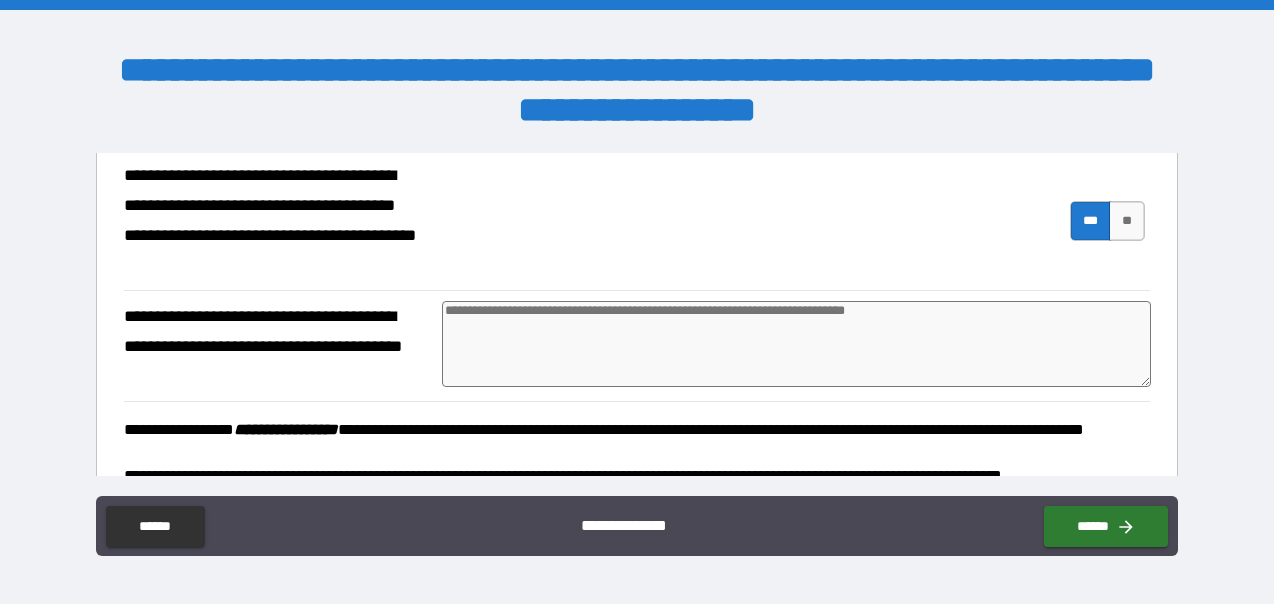 scroll, scrollTop: 2000, scrollLeft: 0, axis: vertical 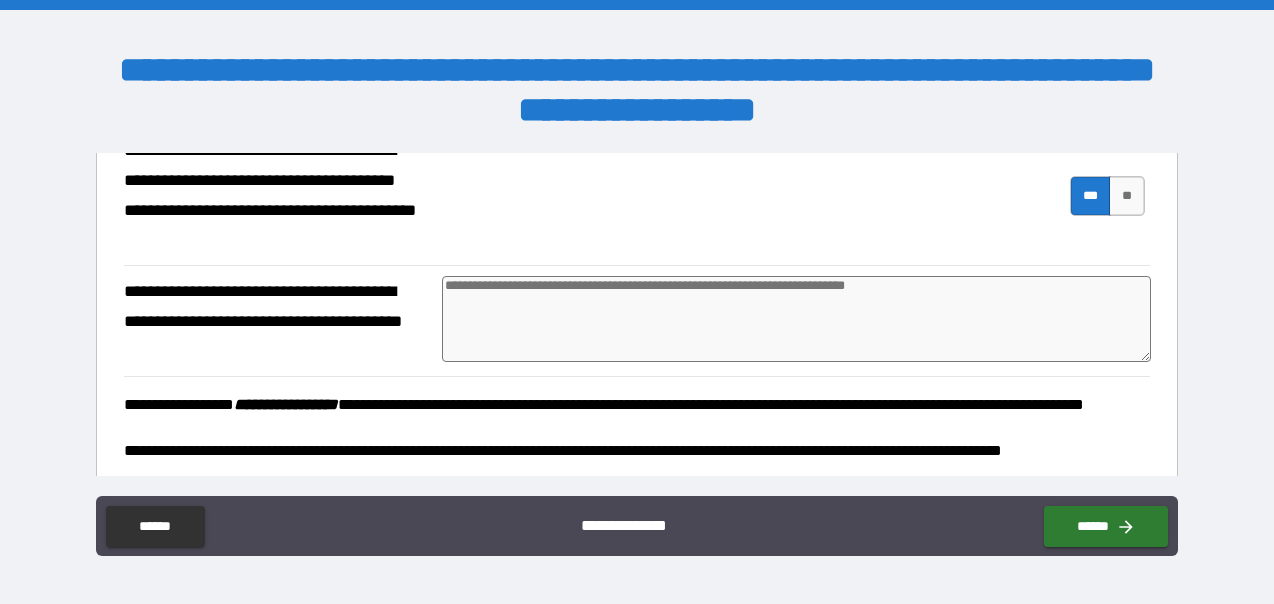 click at bounding box center (797, 319) 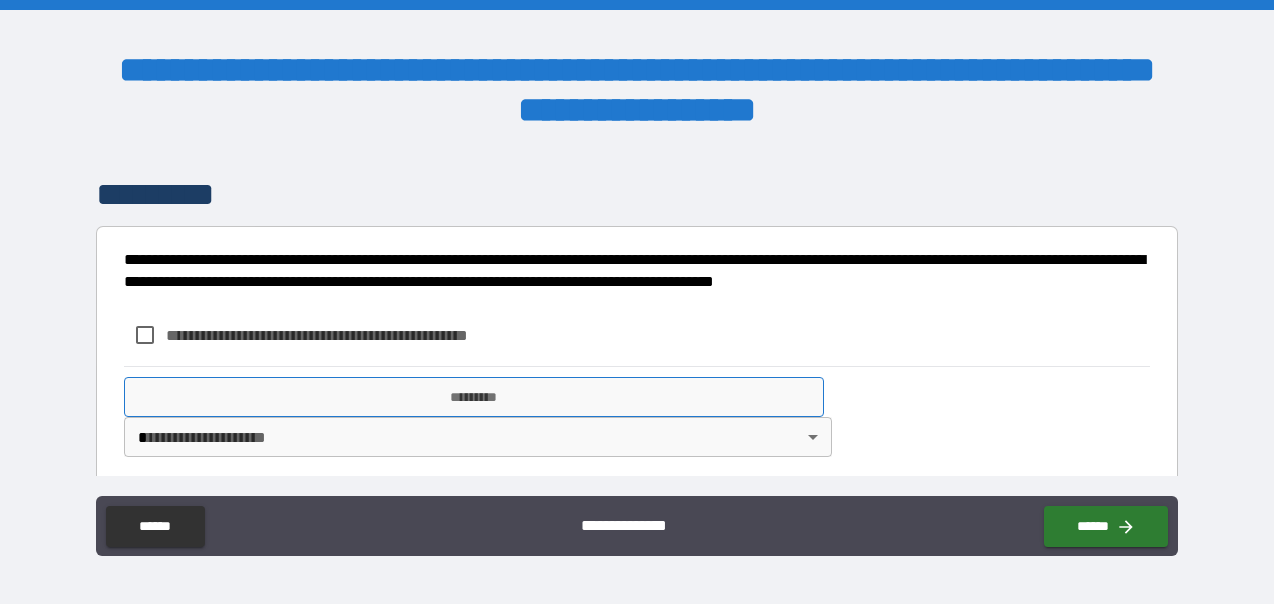 scroll, scrollTop: 2424, scrollLeft: 0, axis: vertical 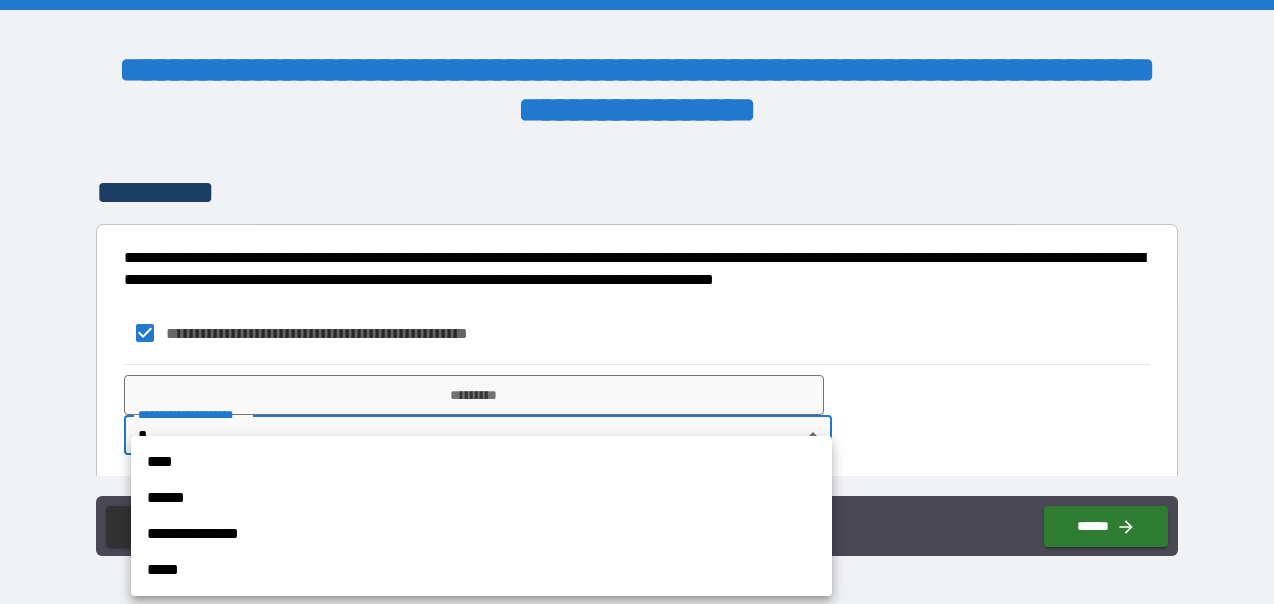 click on "[NUMBER] [STREET], [CITY], [STATE]" at bounding box center (637, 302) 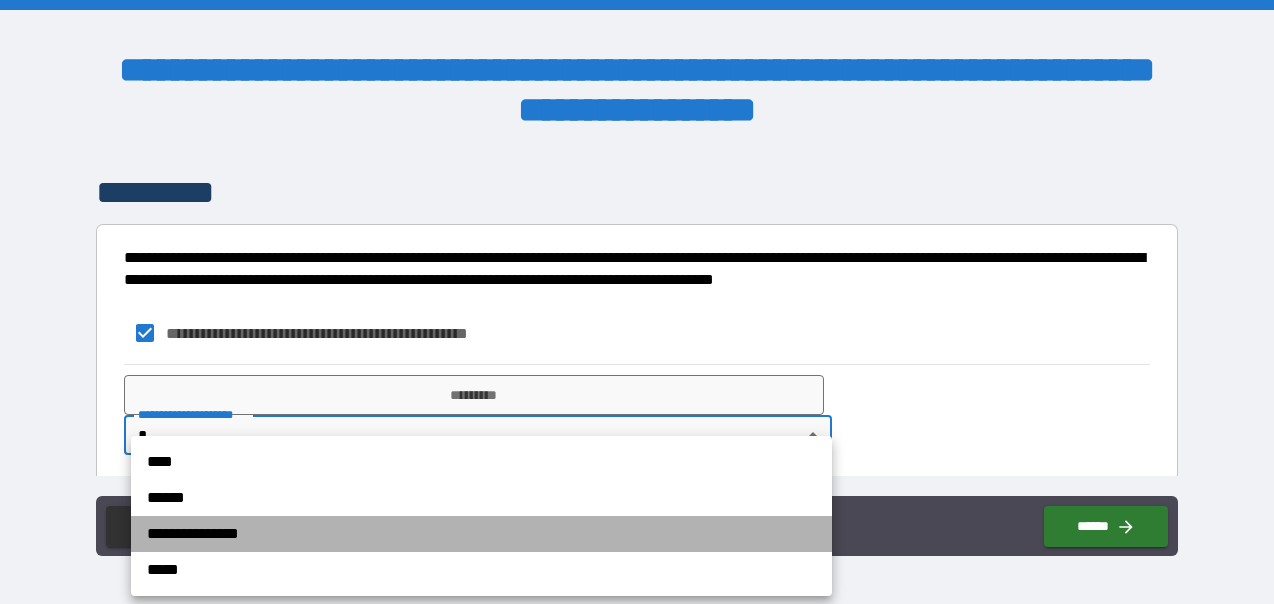 drag, startPoint x: 230, startPoint y: 535, endPoint x: 700, endPoint y: 498, distance: 471.45413 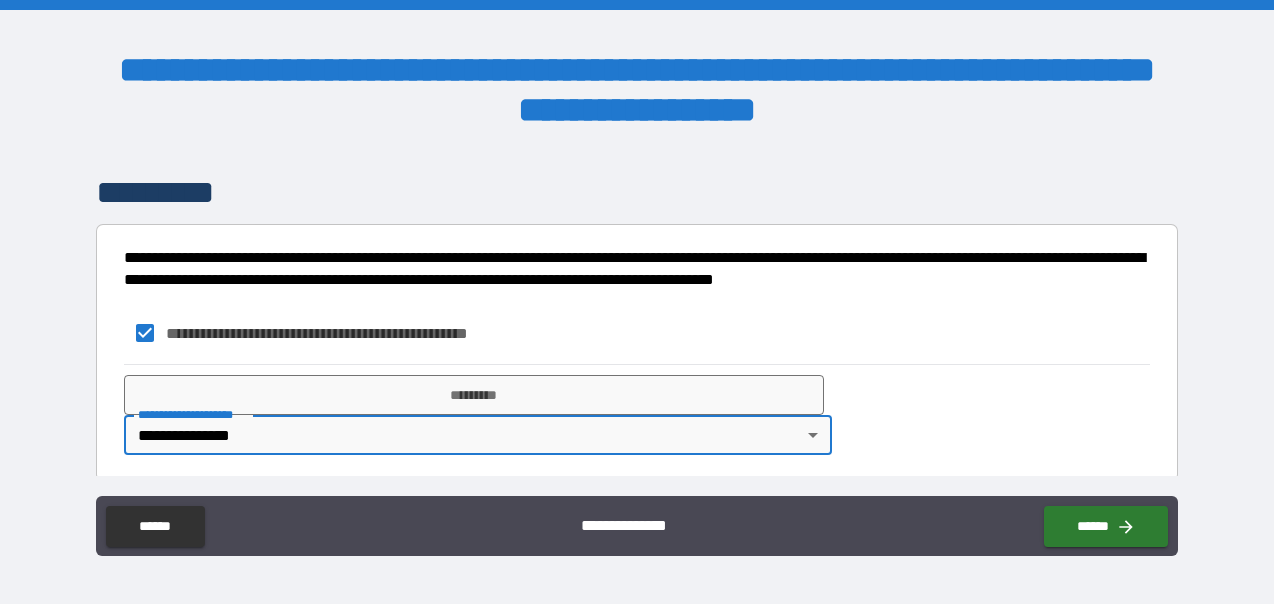 click on "**********" at bounding box center [637, 415] 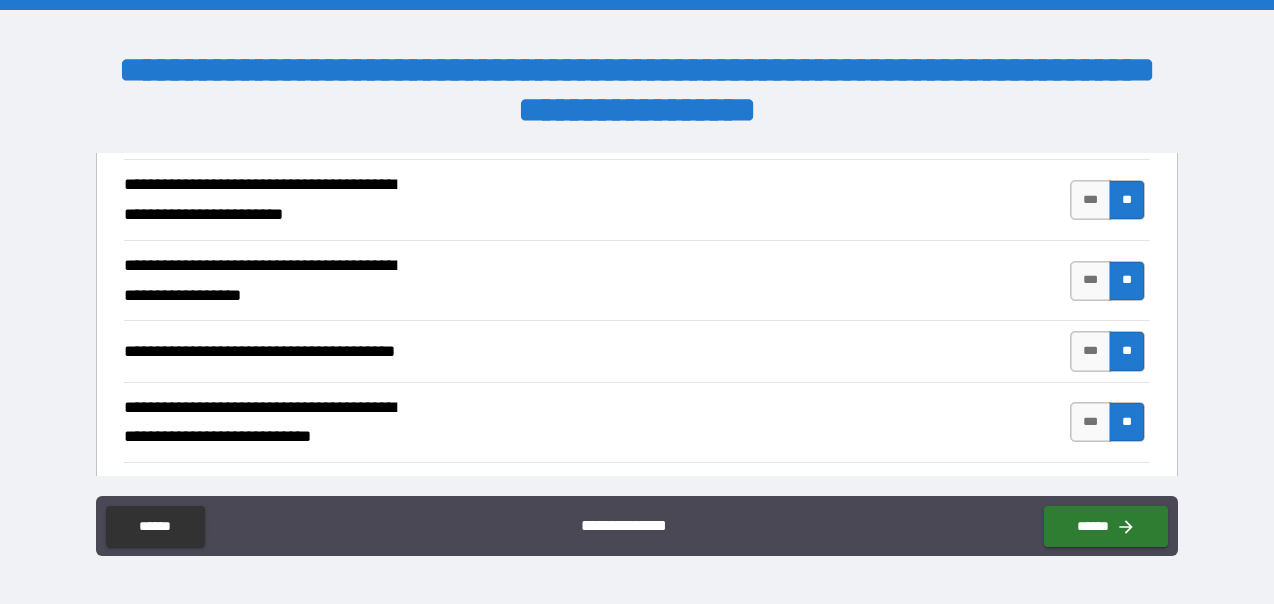 scroll, scrollTop: 900, scrollLeft: 0, axis: vertical 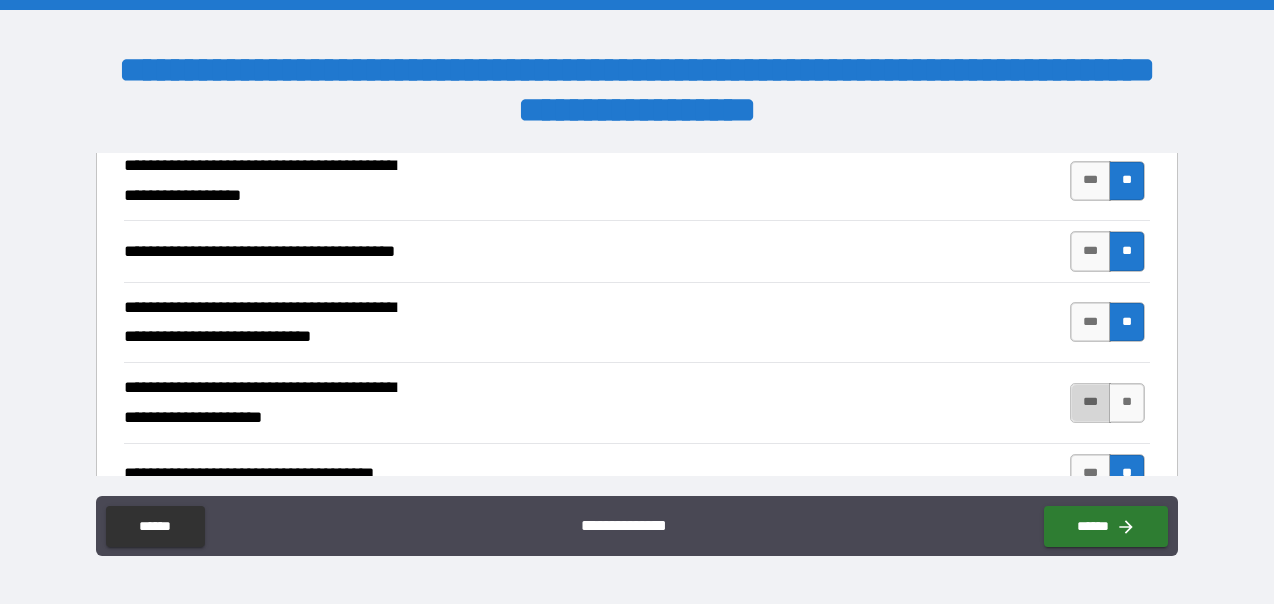 click on "***" at bounding box center [1091, 403] 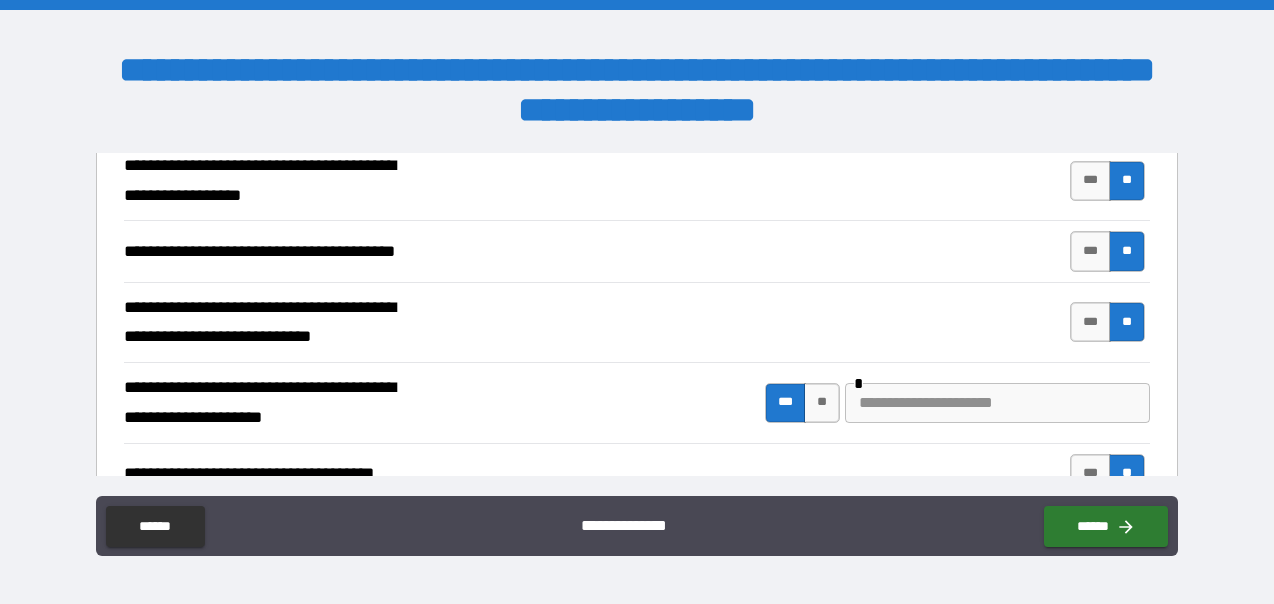 click at bounding box center (997, 403) 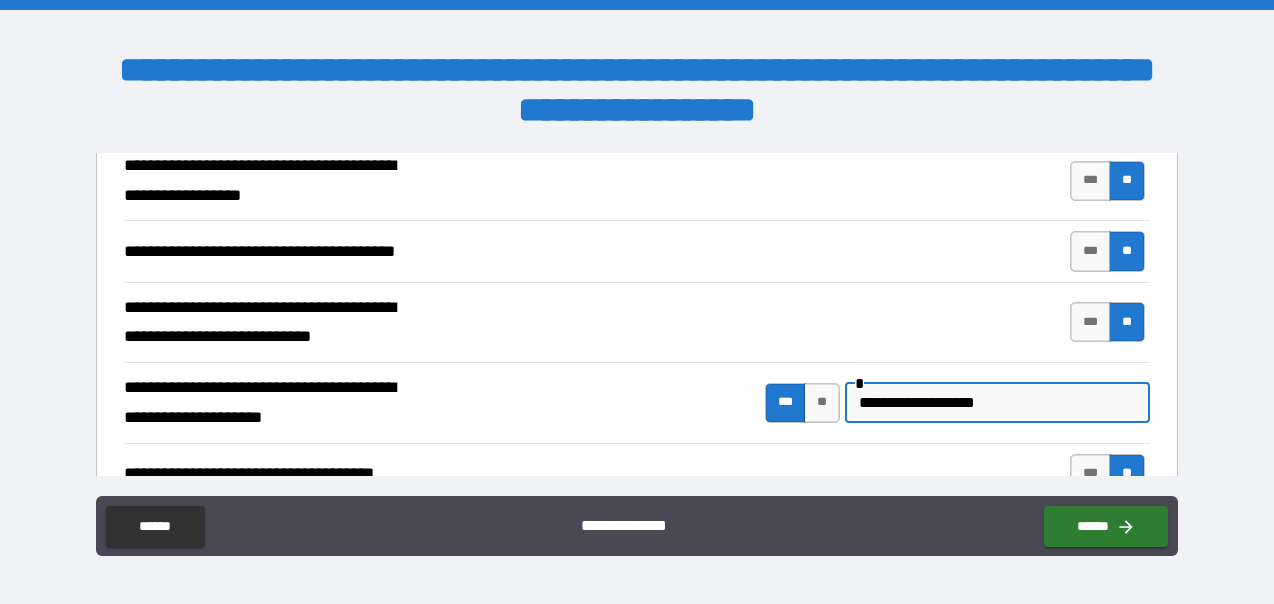 drag, startPoint x: 628, startPoint y: 414, endPoint x: 880, endPoint y: 419, distance: 252.04959 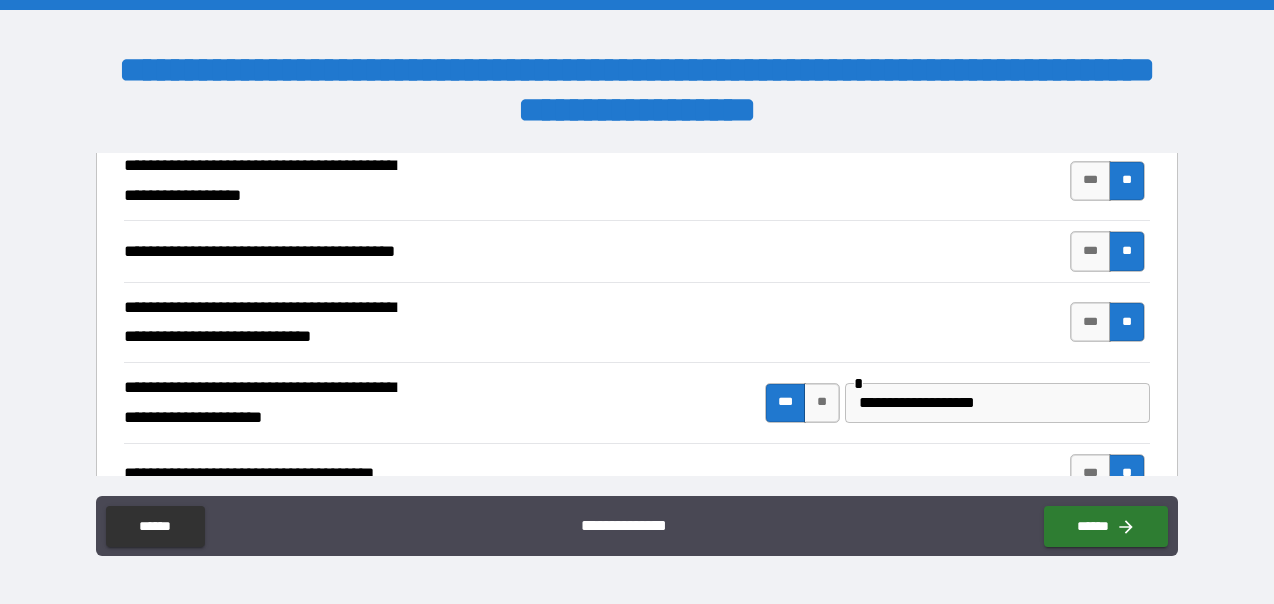 click on "**********" at bounding box center [997, 403] 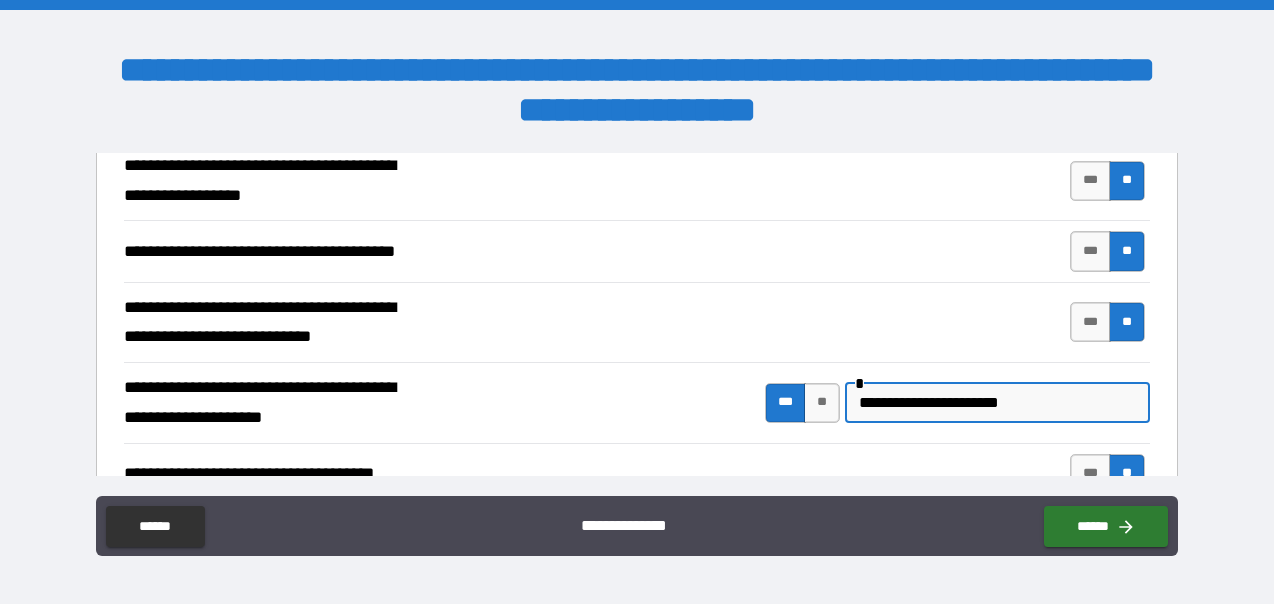 click on "[FIRST] [LAST]" at bounding box center [637, 403] 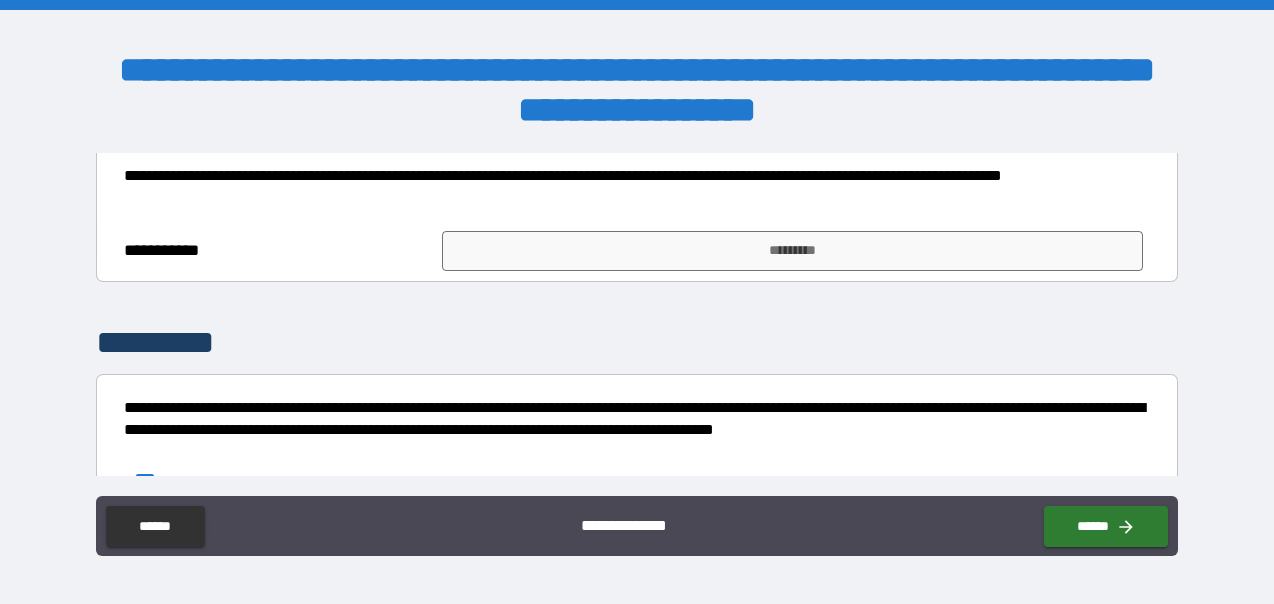 scroll, scrollTop: 2100, scrollLeft: 0, axis: vertical 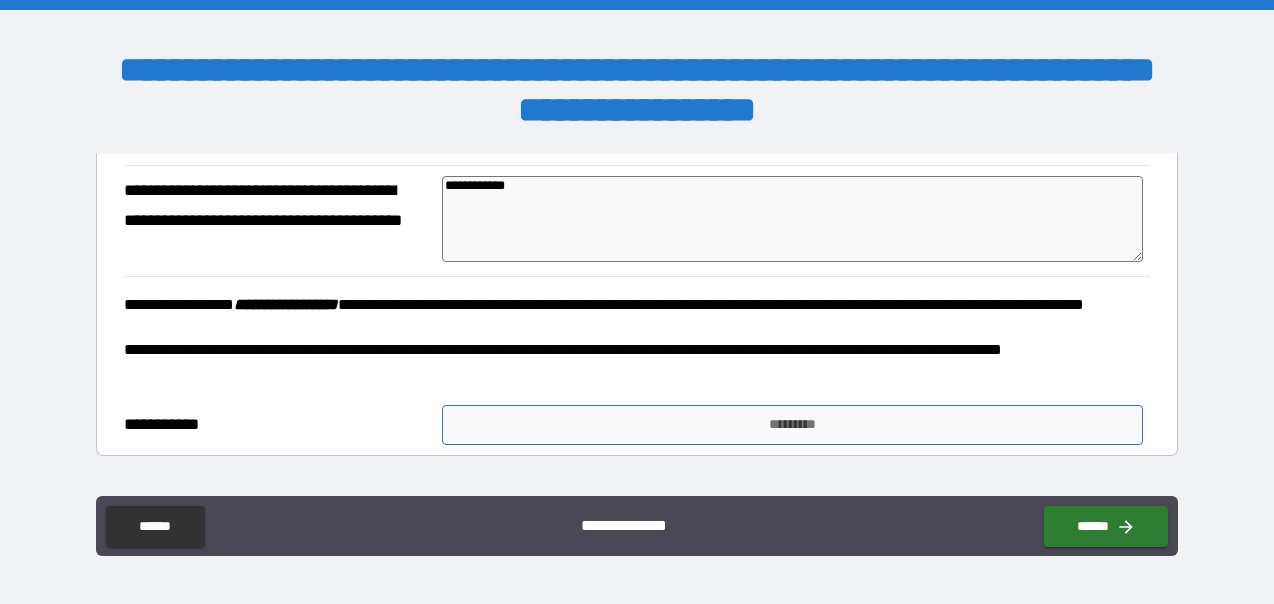 click on "*********" at bounding box center (792, 425) 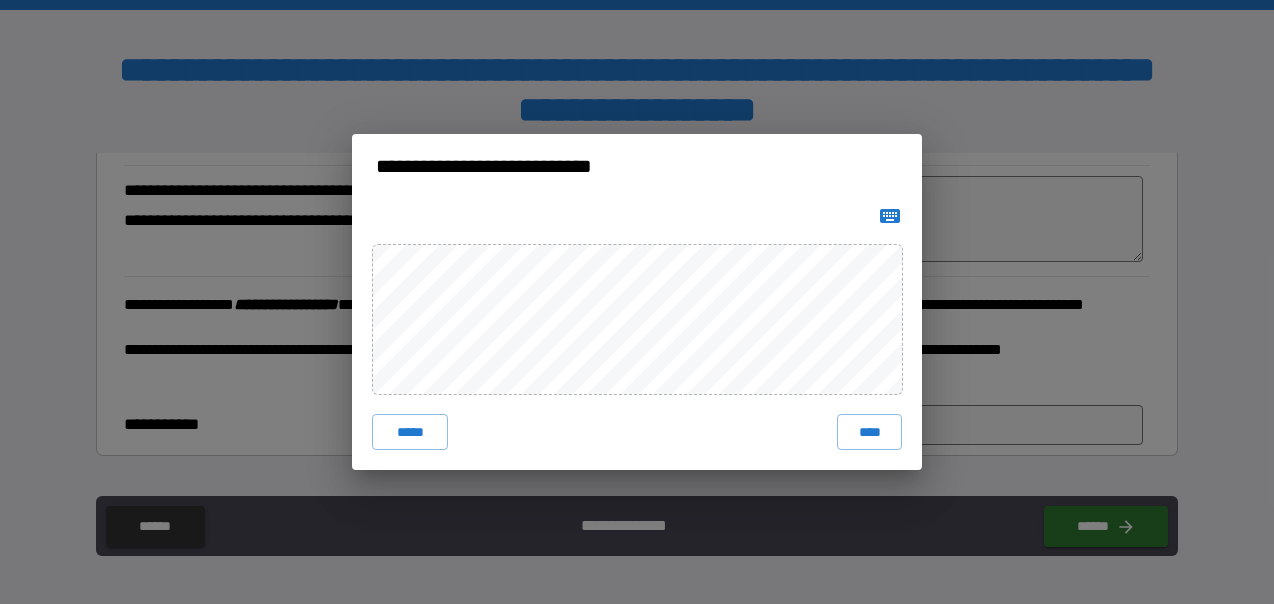 drag, startPoint x: 888, startPoint y: 204, endPoint x: 919, endPoint y: 251, distance: 56.302753 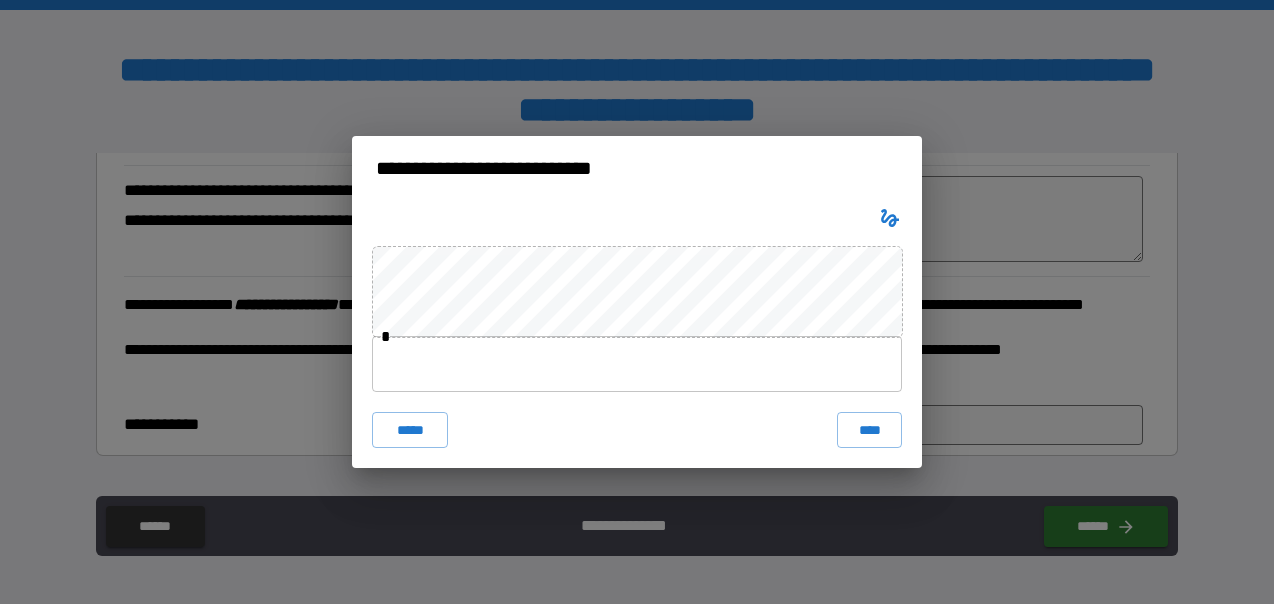 click at bounding box center [637, 364] 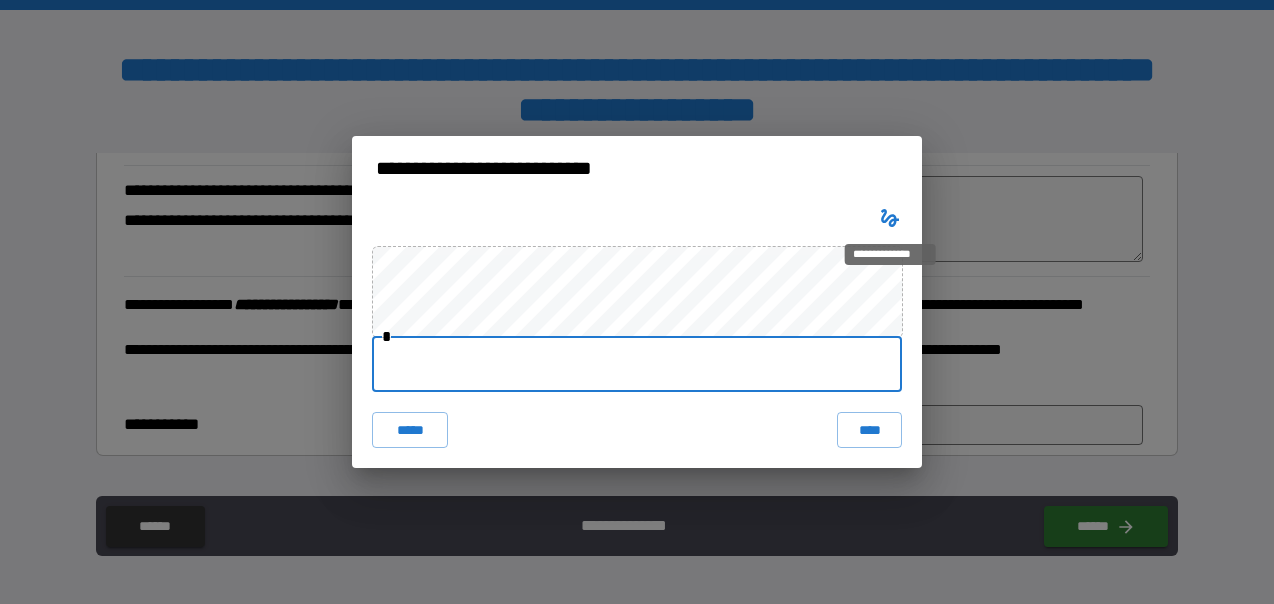 click 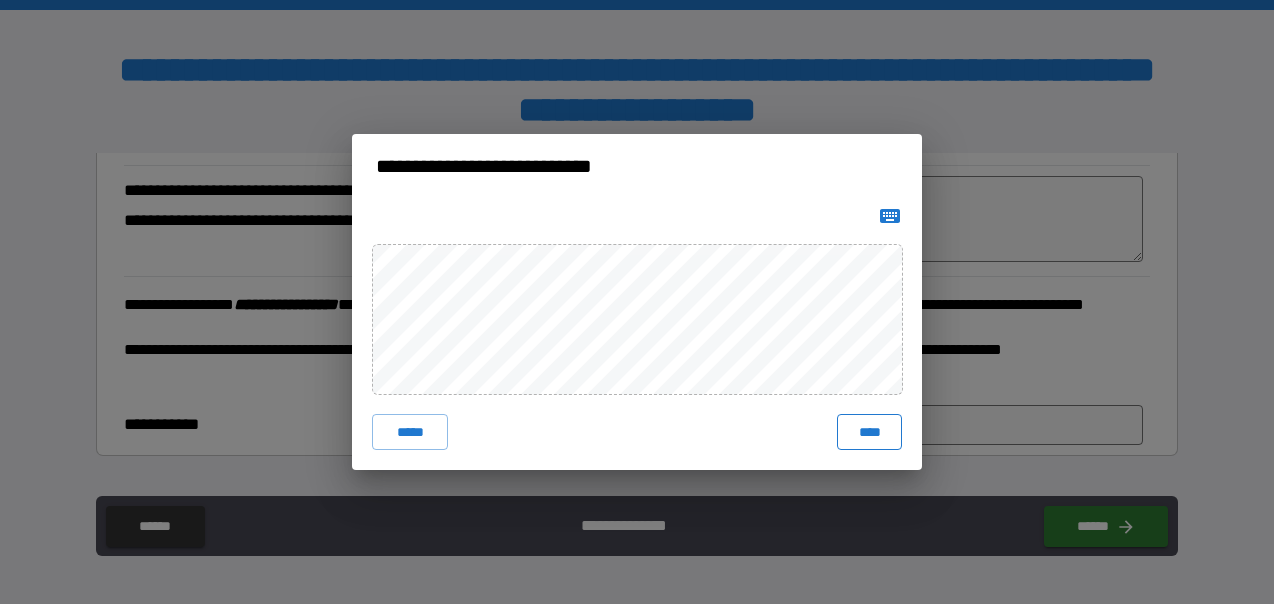 click on "****" at bounding box center (869, 432) 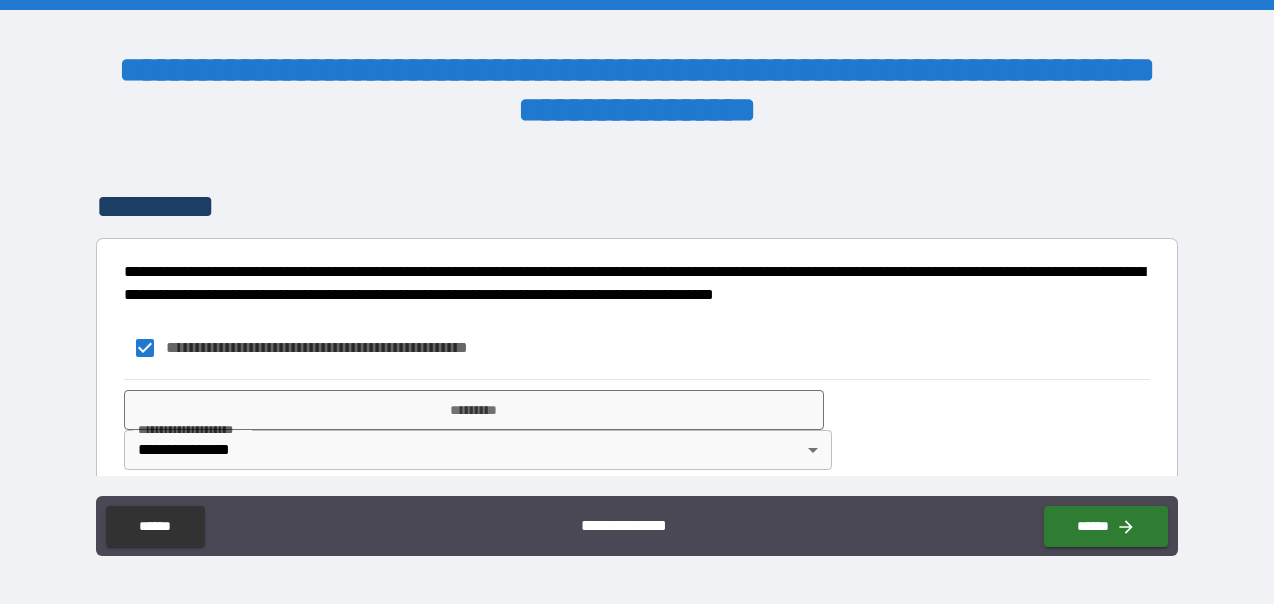 scroll, scrollTop: 2440, scrollLeft: 0, axis: vertical 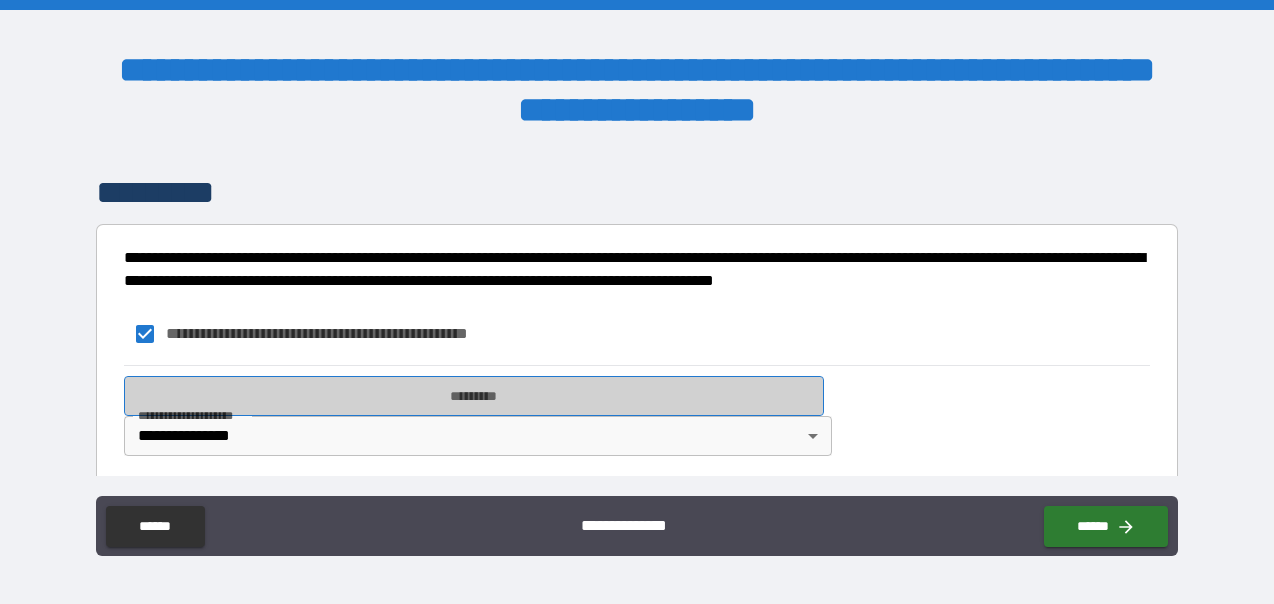 click on "*********" at bounding box center (474, 396) 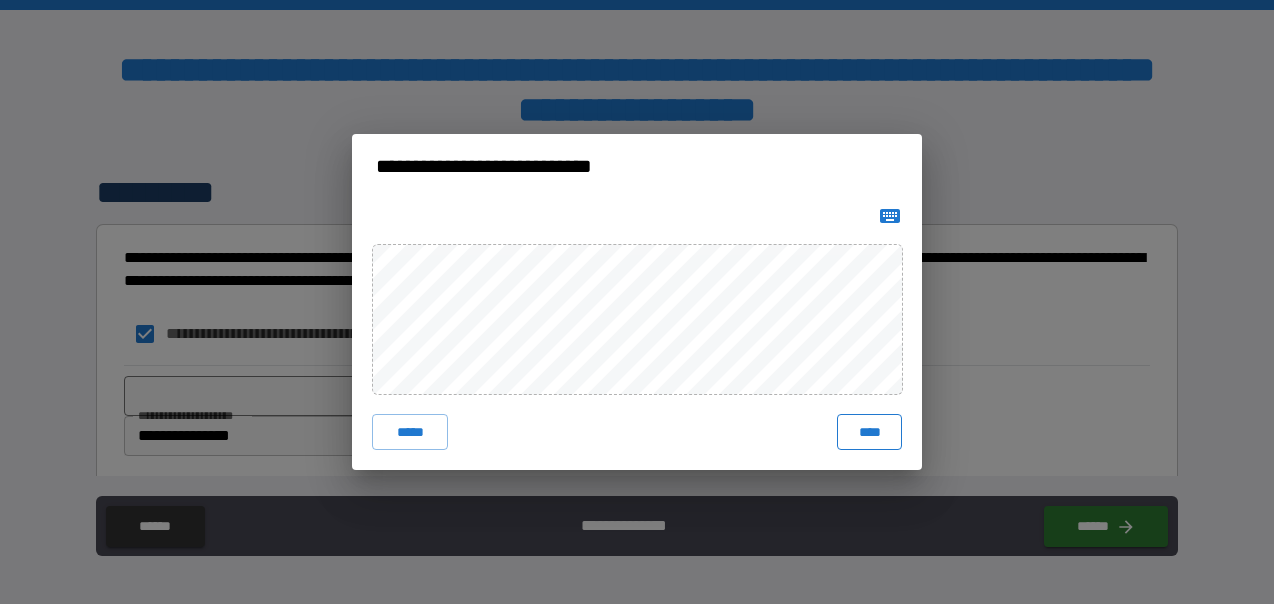 click on "****" at bounding box center [869, 432] 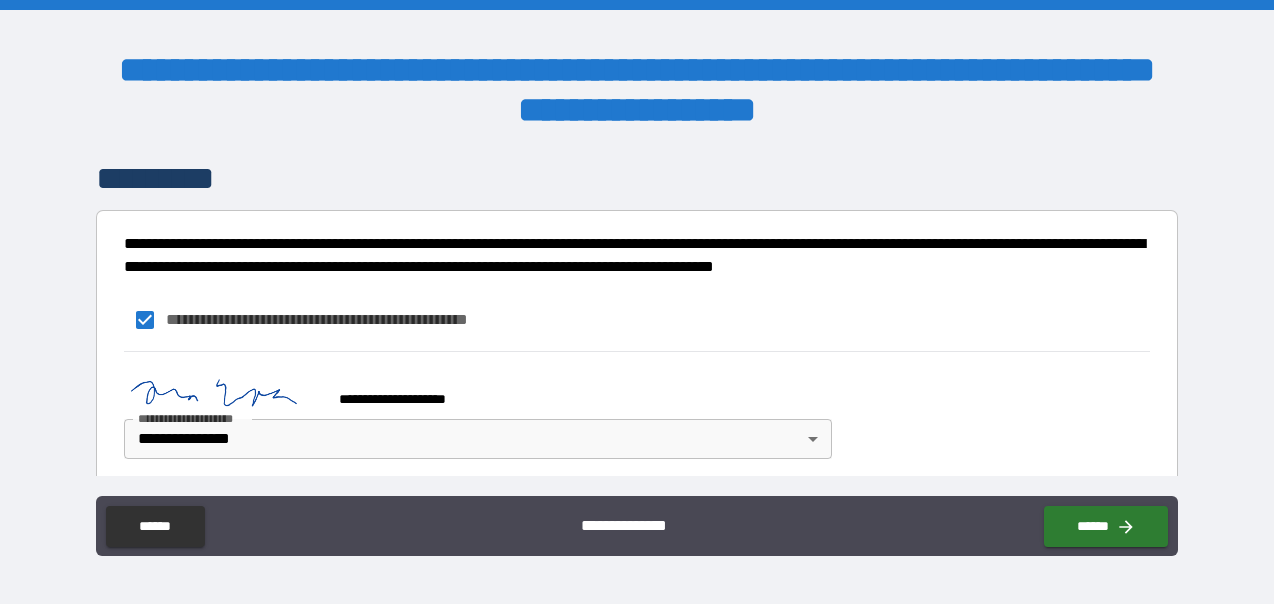 scroll, scrollTop: 2458, scrollLeft: 0, axis: vertical 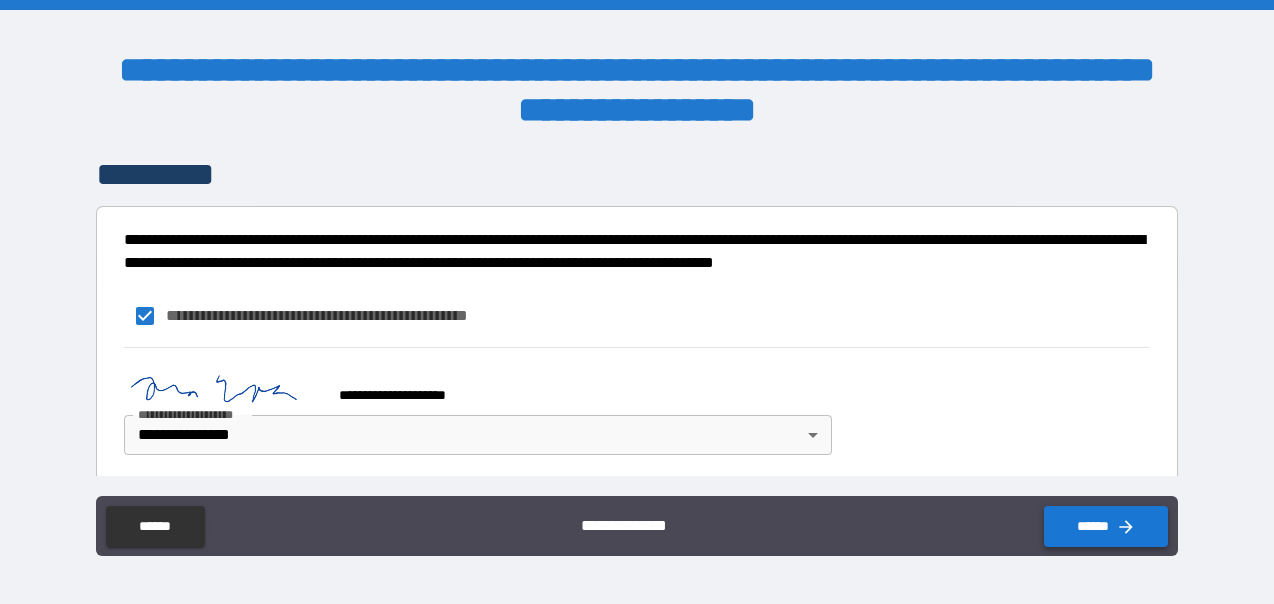 click on "******" at bounding box center (1106, 526) 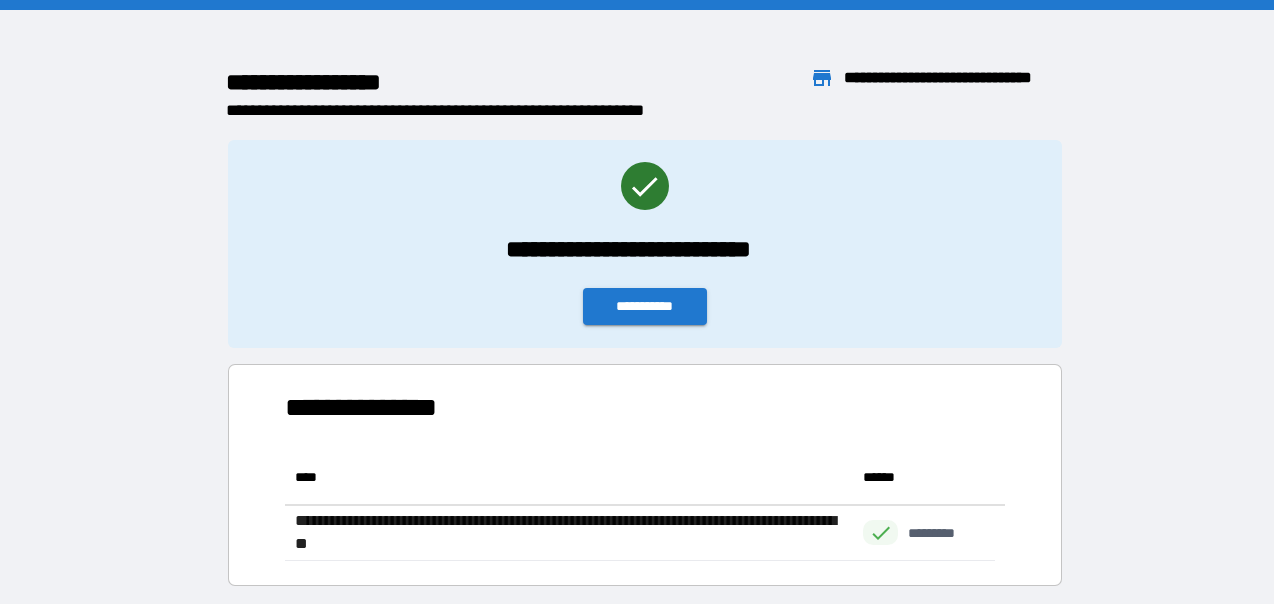 scroll, scrollTop: 16, scrollLeft: 16, axis: both 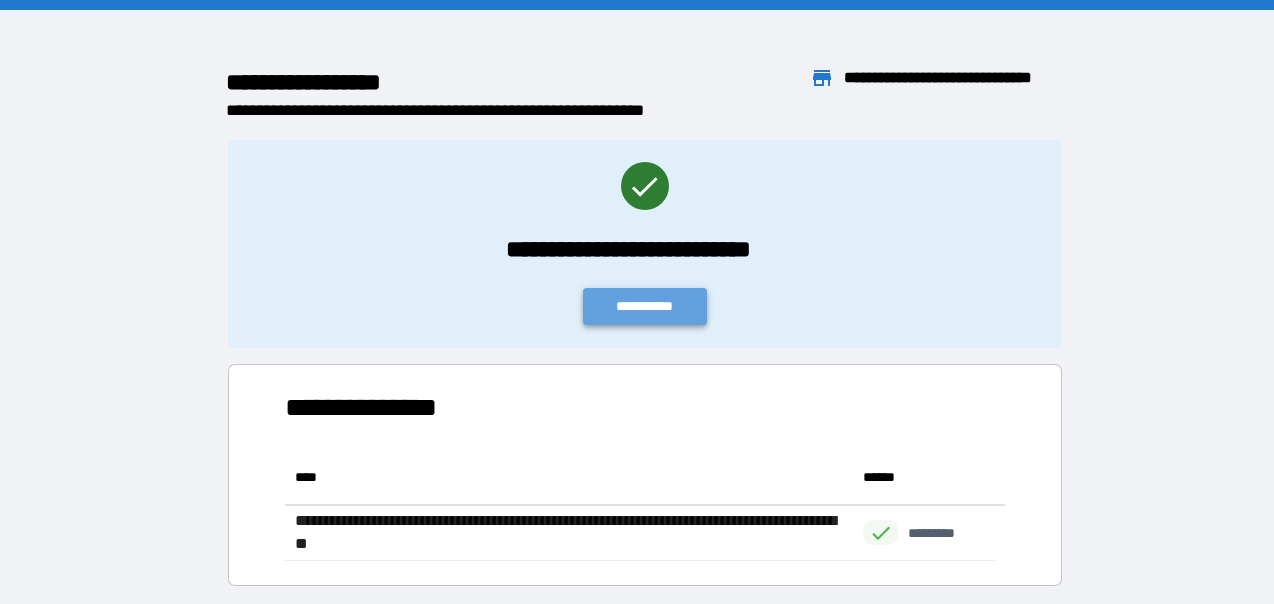 click on "**********" at bounding box center [645, 306] 